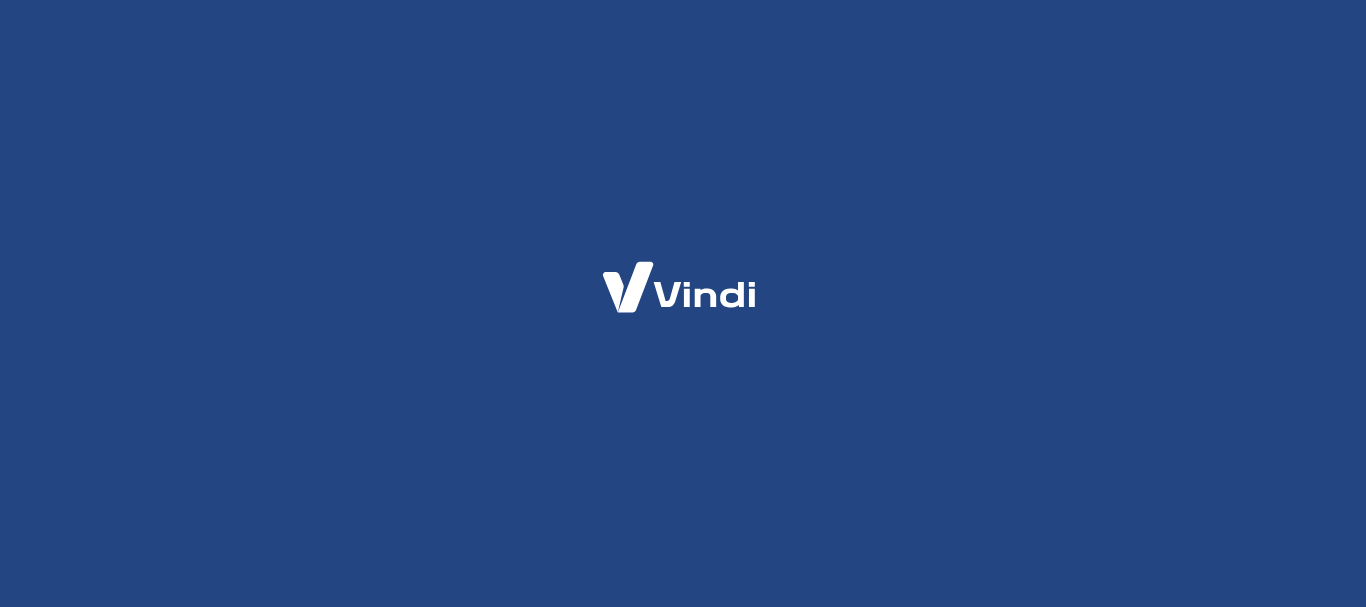 scroll, scrollTop: 0, scrollLeft: 0, axis: both 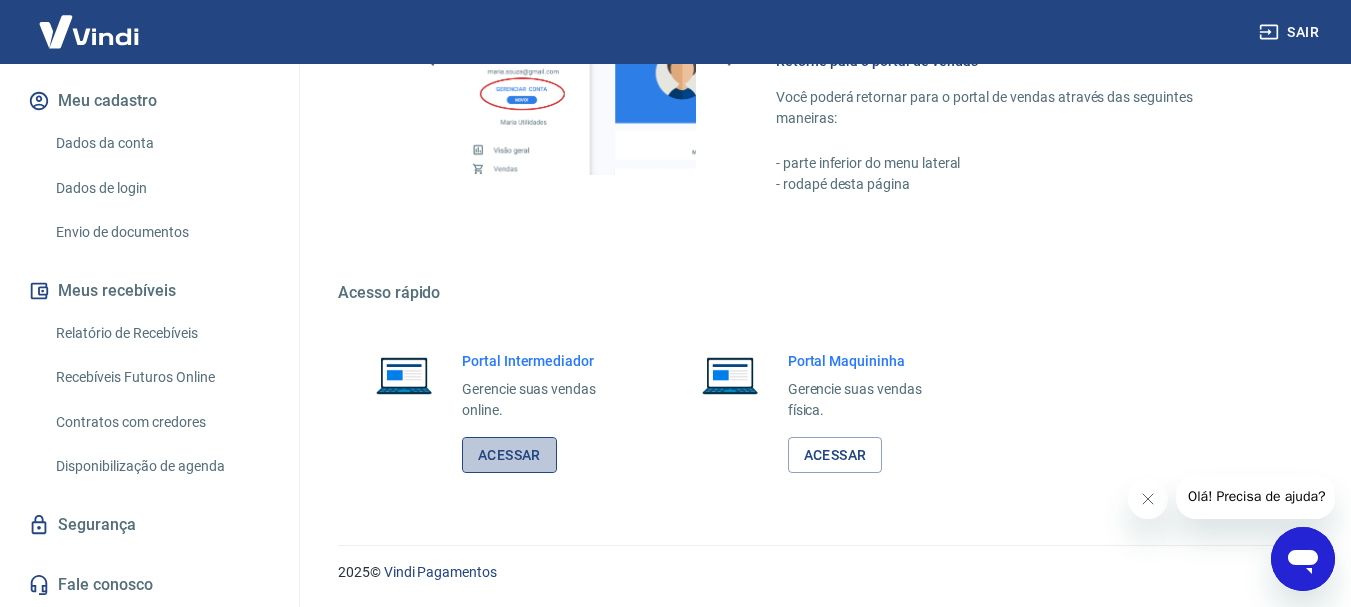 click on "Acessar" at bounding box center [509, 455] 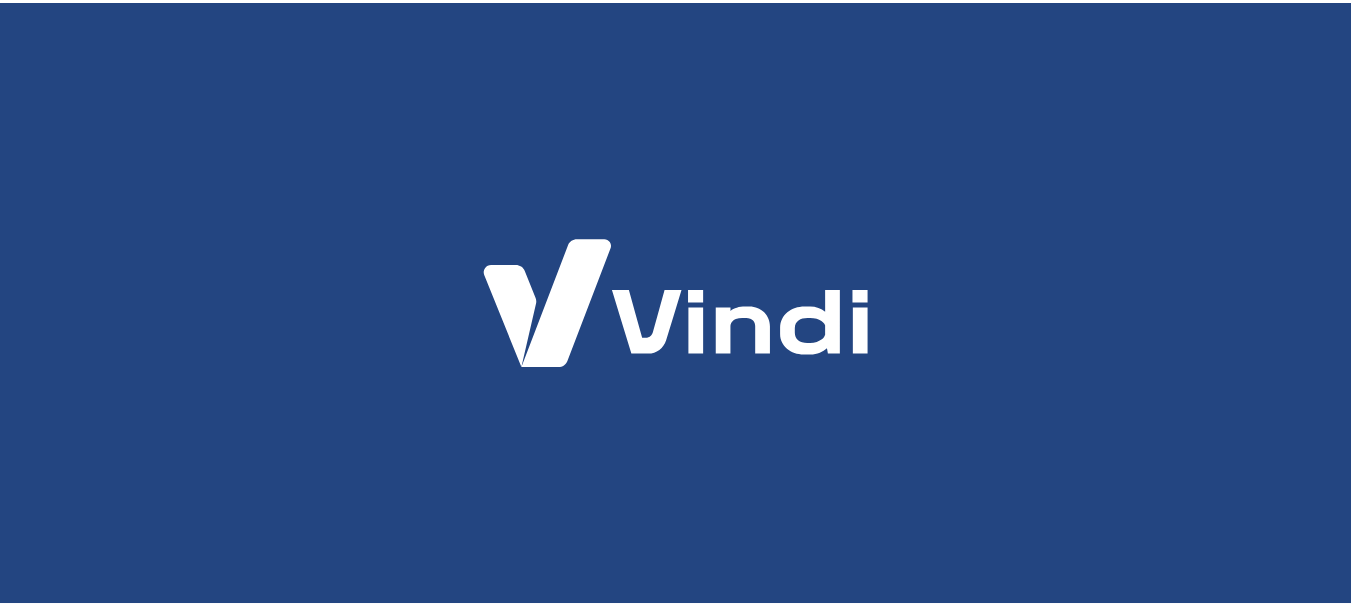 scroll, scrollTop: 0, scrollLeft: 0, axis: both 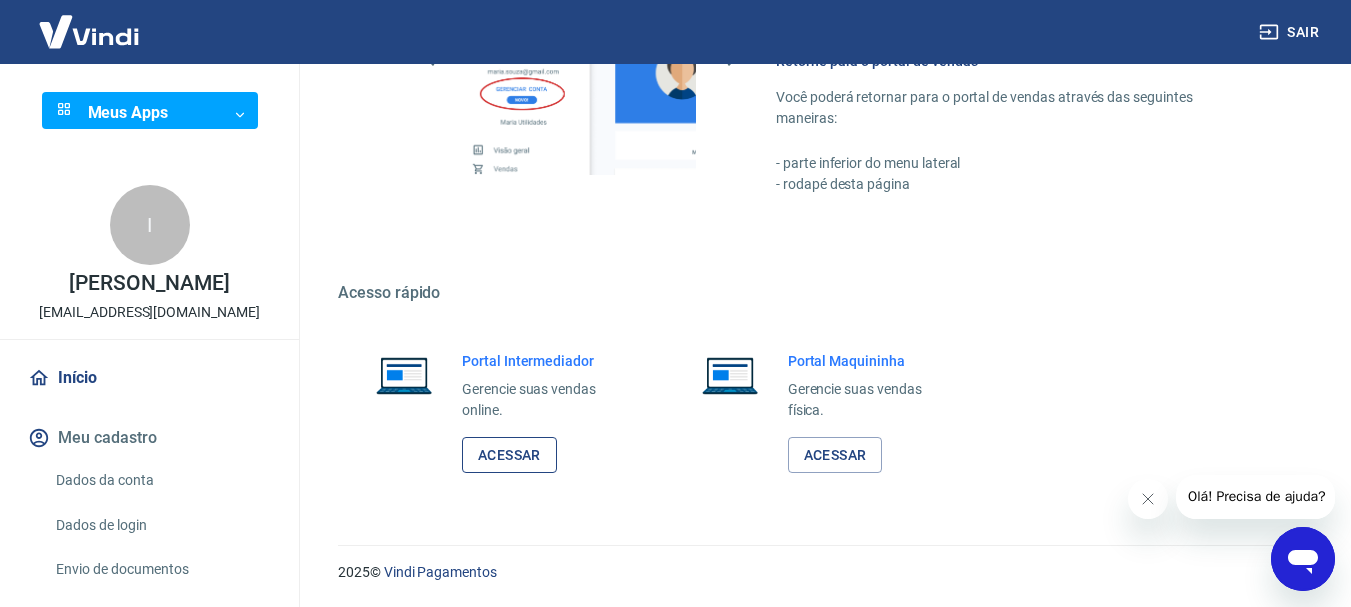 click on "Acessar" at bounding box center [509, 455] 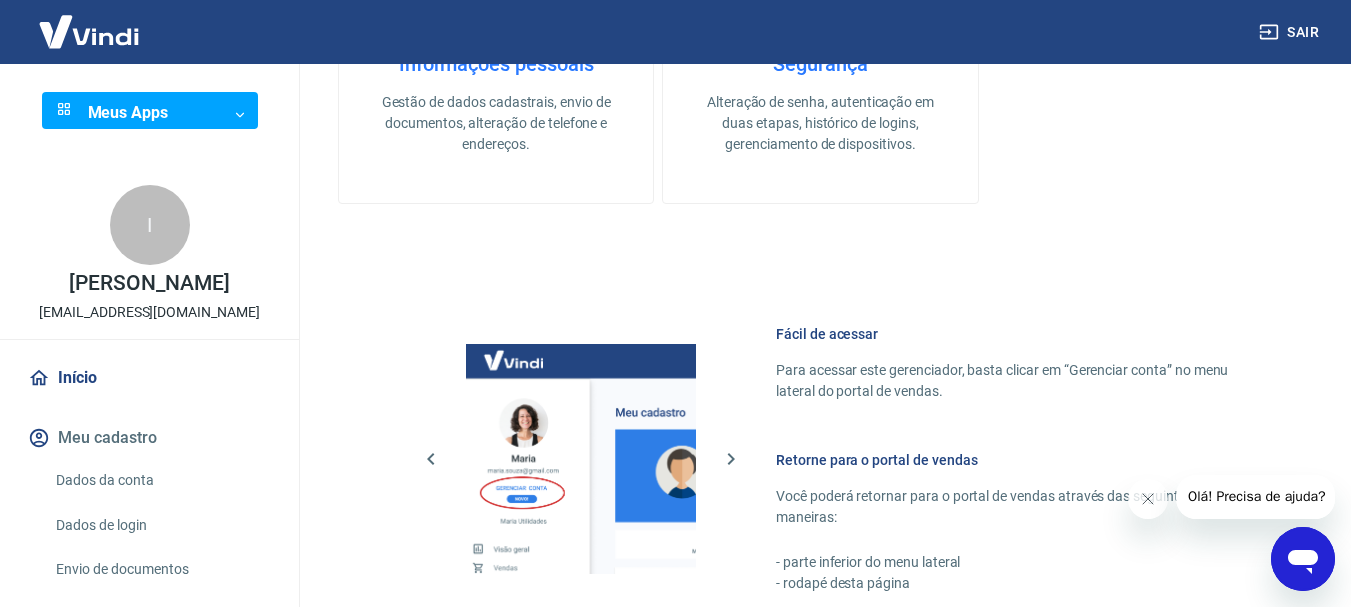 scroll, scrollTop: 1429, scrollLeft: 0, axis: vertical 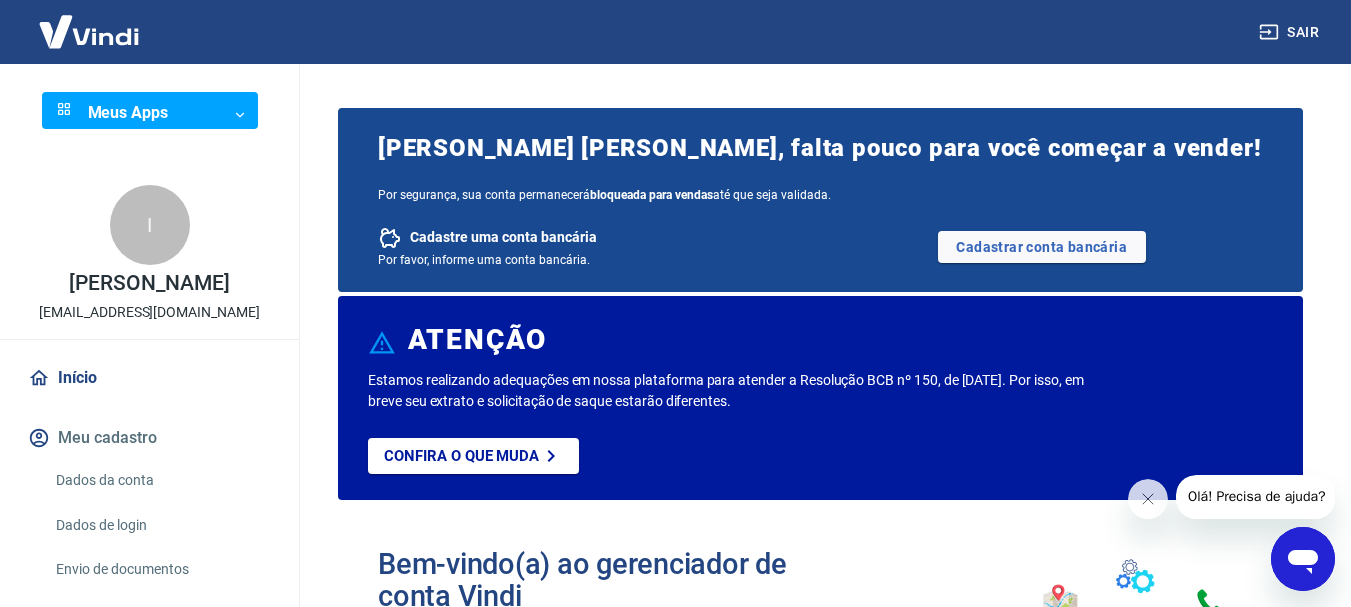 click on "Sair Meus Apps ​ ​ I Isis Giovana Caexeta Ferreira isisgiovana12@gmail.com Início Meu cadastro Dados da conta Dados de login Envio de documentos Meus recebíveis Relatório de Recebíveis Recebíveis Futuros Online Contratos com credores Disponibilização de agenda Segurança Fale conosco Isis Giovana Caexeta Ferreira, falta pouco para você começar a vender! Por segurança, sua conta permanecerá  bloqueada para vendas  até que seja validada. Cadastre uma conta bancária Por favor, informe uma conta bancária. Cadastrar conta bancária ATENÇÃO Estamos realizando adequações em nossa plataforma para atender a Resolução BCB nº 150, de 6/10/2021. Por isso, em breve seu extrato e solicitação de saque estarão diferentes. Confira o que muda Bem-vindo(a) ao gerenciador de conta Vindi O que deseja fazer hoje? Informações pessoais Gestão de dados cadastrais, envio de documentos, alteração de telefone e endereços. Segurança Fácil de acessar Retorne para o portal de vendas Acesso rápido 2025" at bounding box center (675, 303) 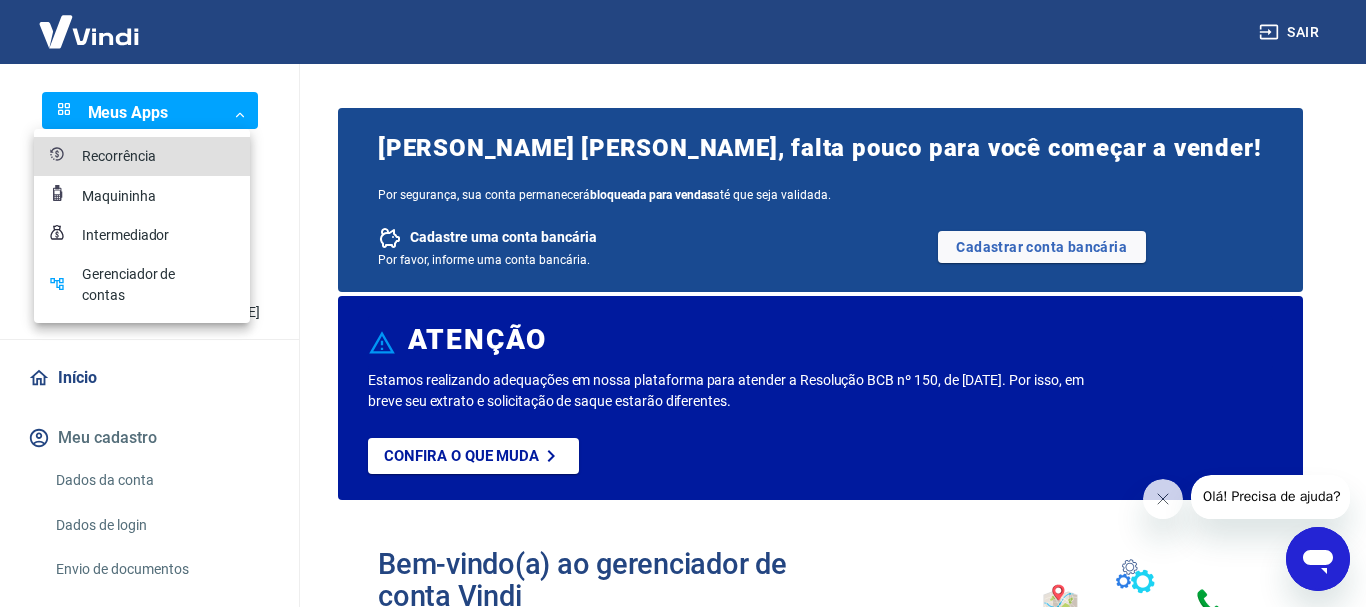 scroll, scrollTop: 0, scrollLeft: 0, axis: both 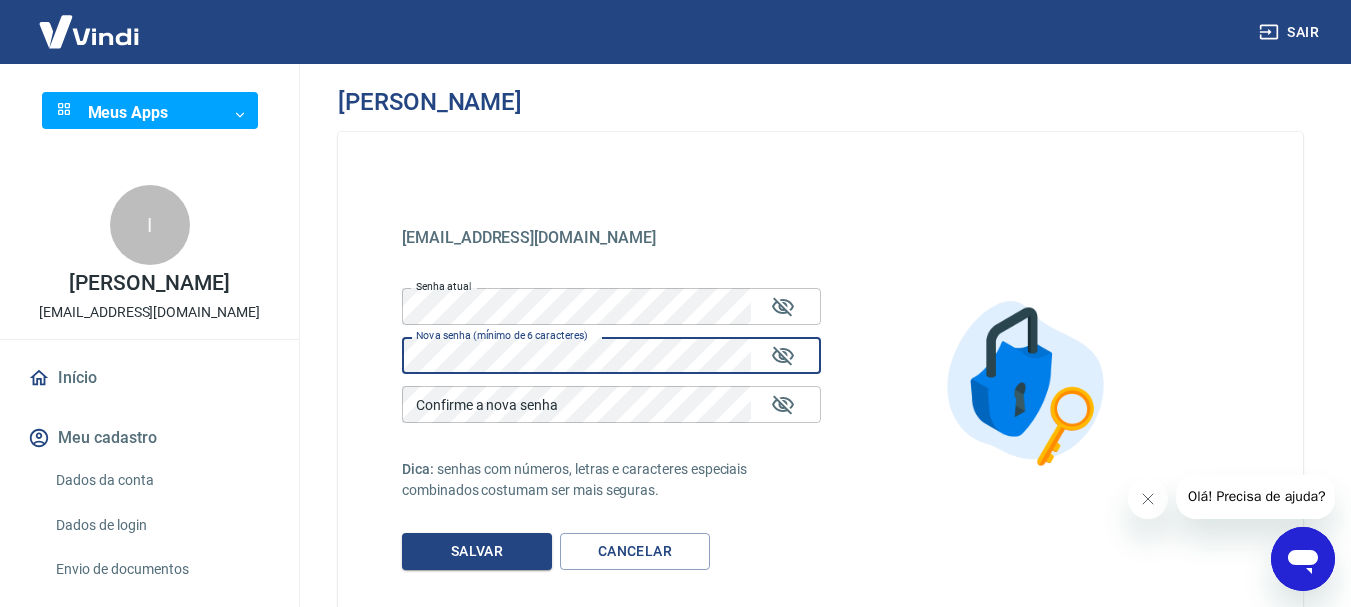 click on "isisgiovana12@gmail.com isisgiovana12@gmail.com Senha atual Senha atual Nova senha (mínimo de 6 caracteres) Nova senha (mínimo de 6 caracteres) Confirme a nova senha Confirme a nova senha Dica:   senhas com números, letras e caracteres especiais combinados costumam ser mais seguras. Salvar Cancelar" at bounding box center (820, 383) 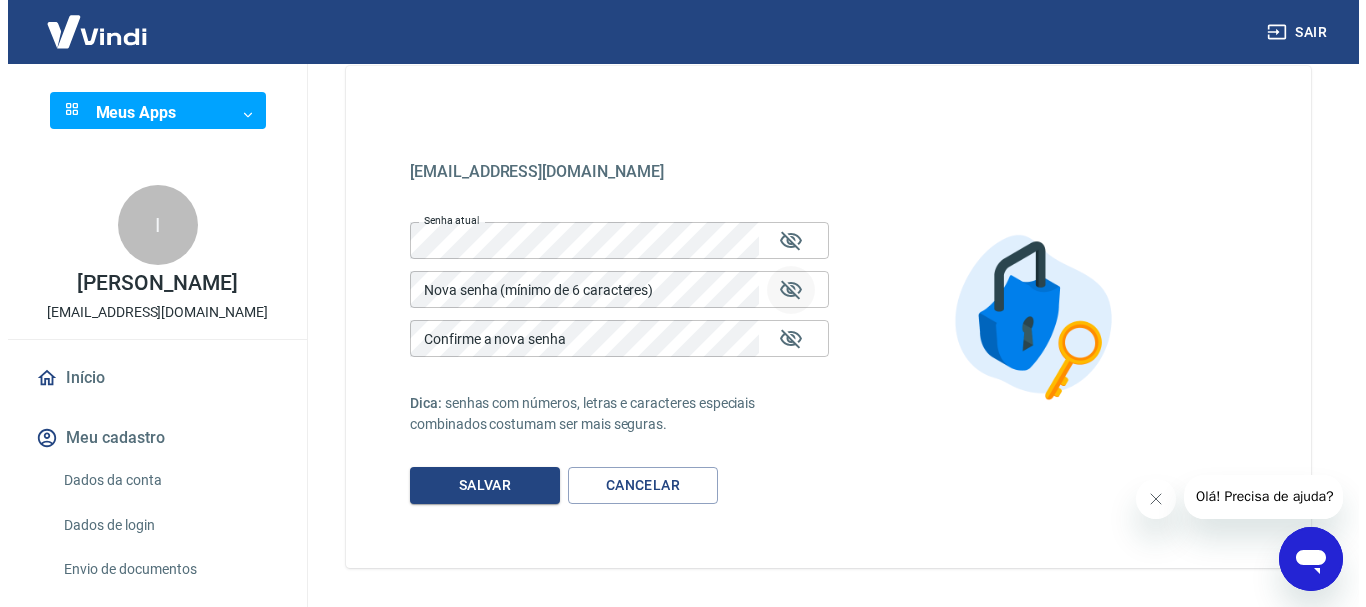 scroll, scrollTop: 100, scrollLeft: 0, axis: vertical 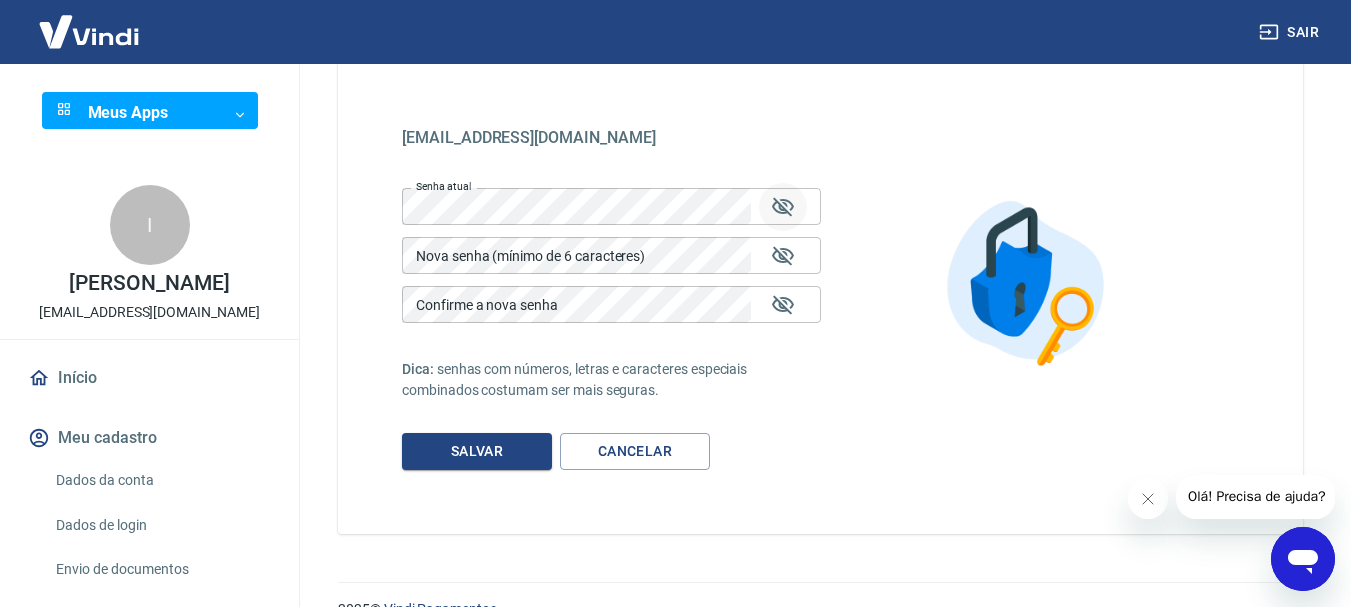 click 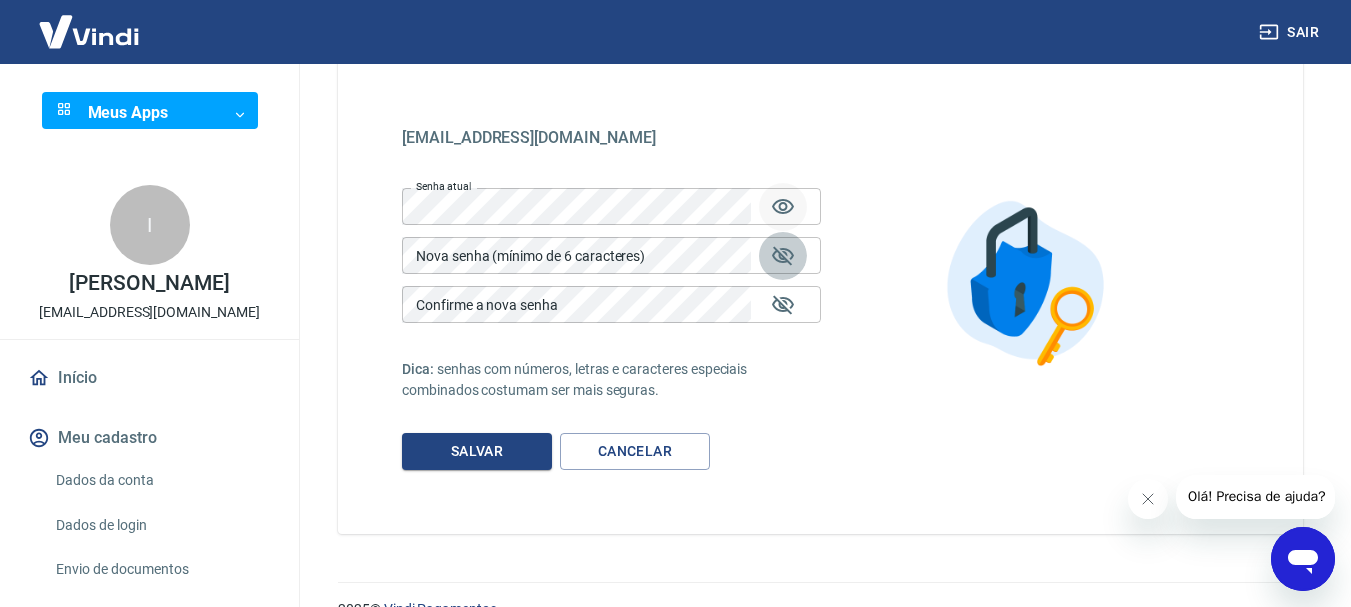 click 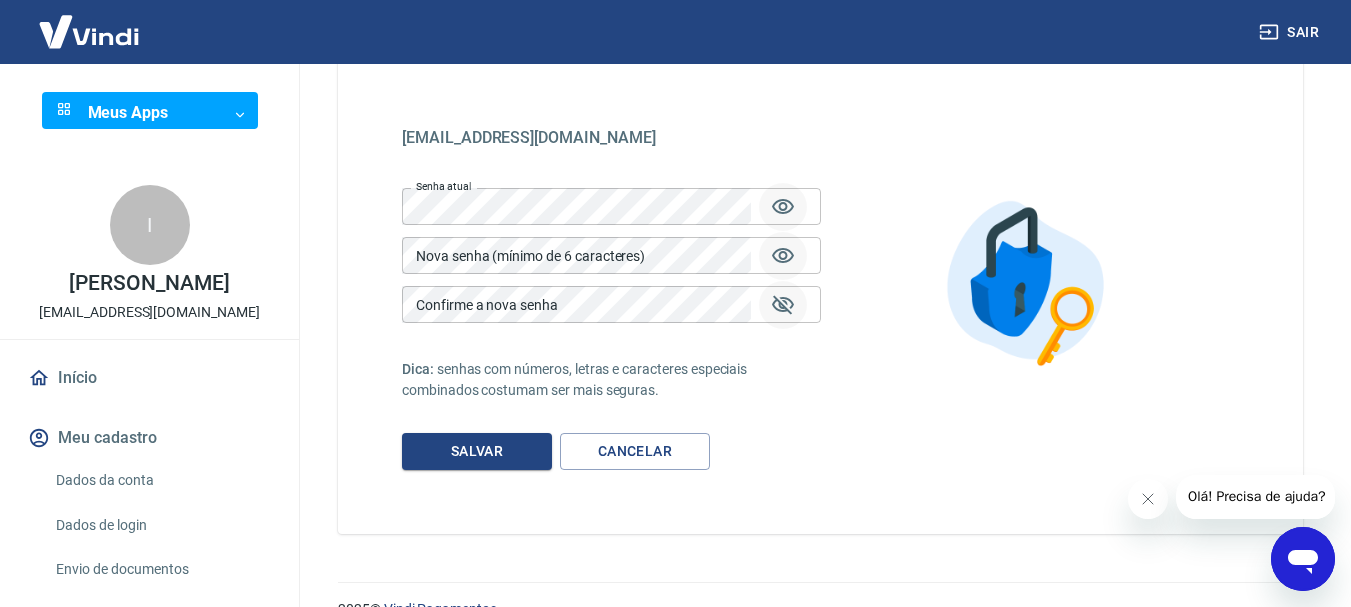 click 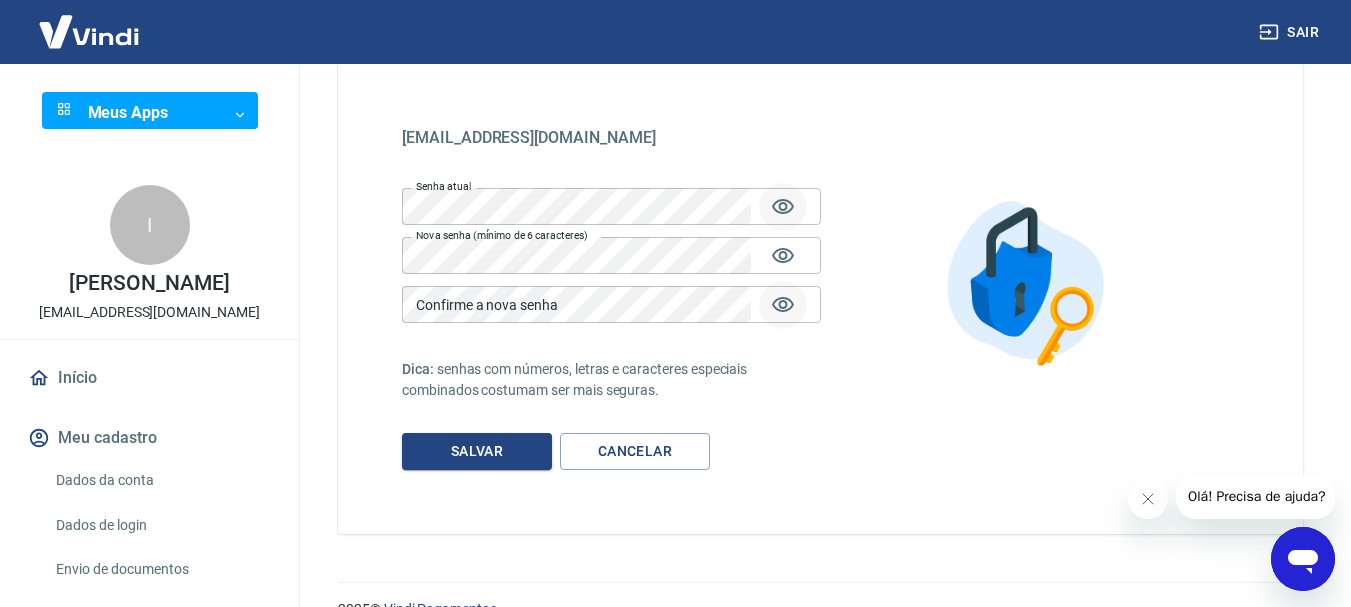 click on "Dica:   senhas com números, letras e caracteres especiais combinados costumam ser mais seguras." at bounding box center [611, 380] 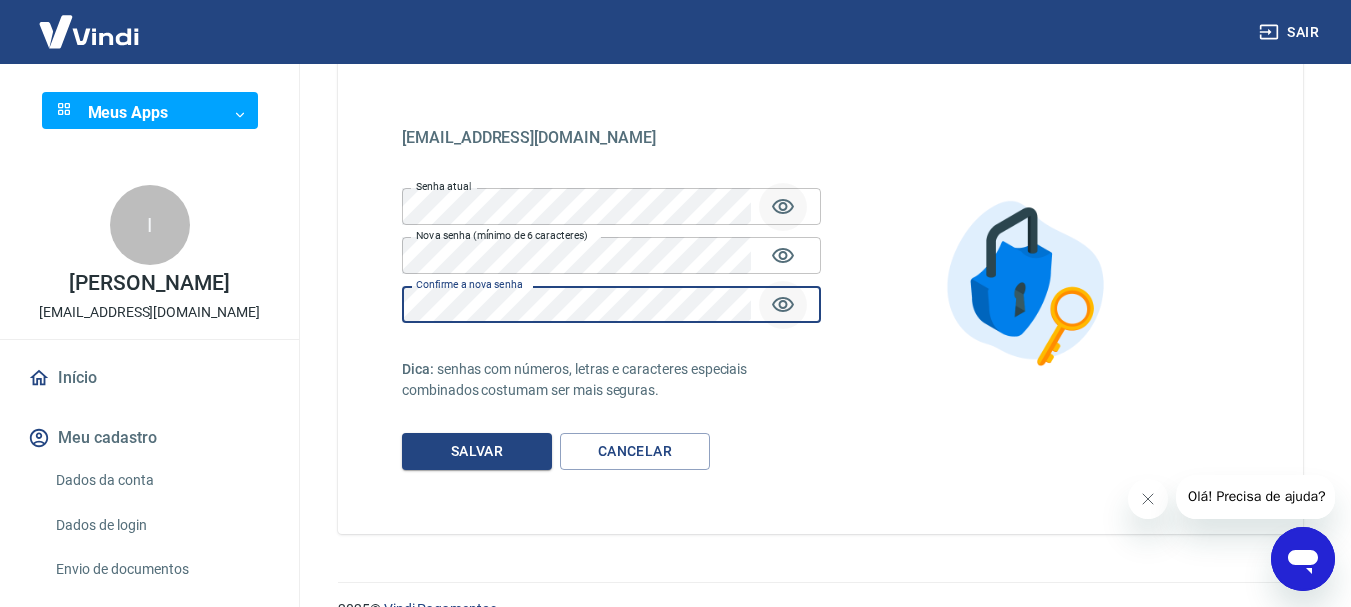 click on "Alterar senha isisgiovana12@gmail.com isisgiovana12@gmail.com Senha atual Senha atual Nova senha (mínimo de 6 caracteres) Nova senha (mínimo de 6 caracteres) Confirme a nova senha Confirme a nova senha Dica:   senhas com números, letras e caracteres especiais combinados costumam ser mais seguras. Salvar Cancelar" at bounding box center (820, 261) 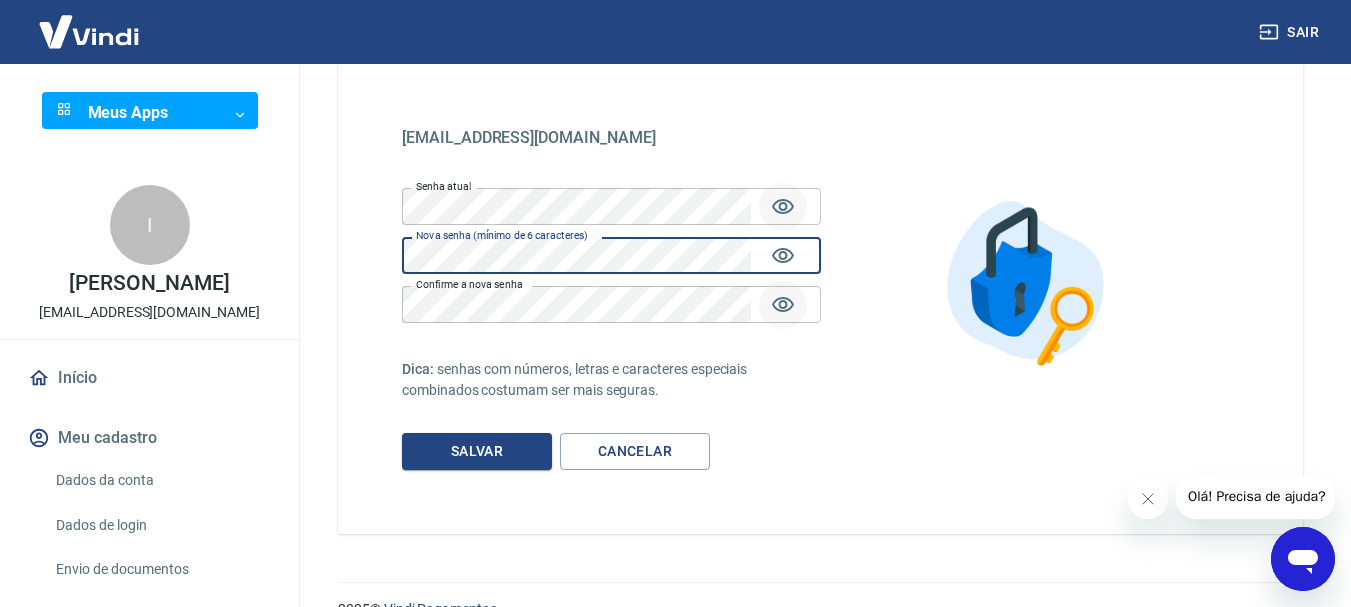 click on "isisgiovana12@gmail.com isisgiovana12@gmail.com Senha atual Senha atual Nova senha (mínimo de 6 caracteres) Nova senha (mínimo de 6 caracteres) Confirme a nova senha Confirme a nova senha Dica:   senhas com números, letras e caracteres especiais combinados costumam ser mais seguras. Salvar Cancelar" at bounding box center (820, 283) 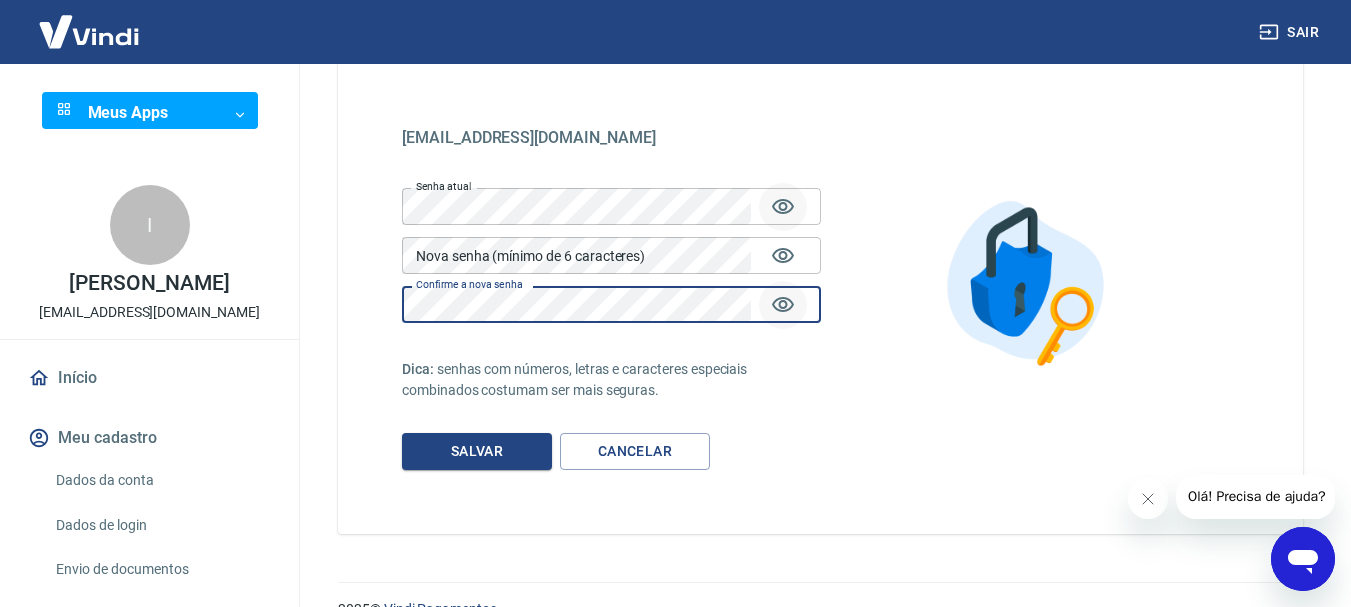 click on "isisgiovana12@gmail.com isisgiovana12@gmail.com Senha atual Senha atual Nova senha (mínimo de 6 caracteres) Nova senha (mínimo de 6 caracteres) Confirme a nova senha Confirme a nova senha Dica:   senhas com números, letras e caracteres especiais combinados costumam ser mais seguras. Salvar Cancelar" at bounding box center [820, 283] 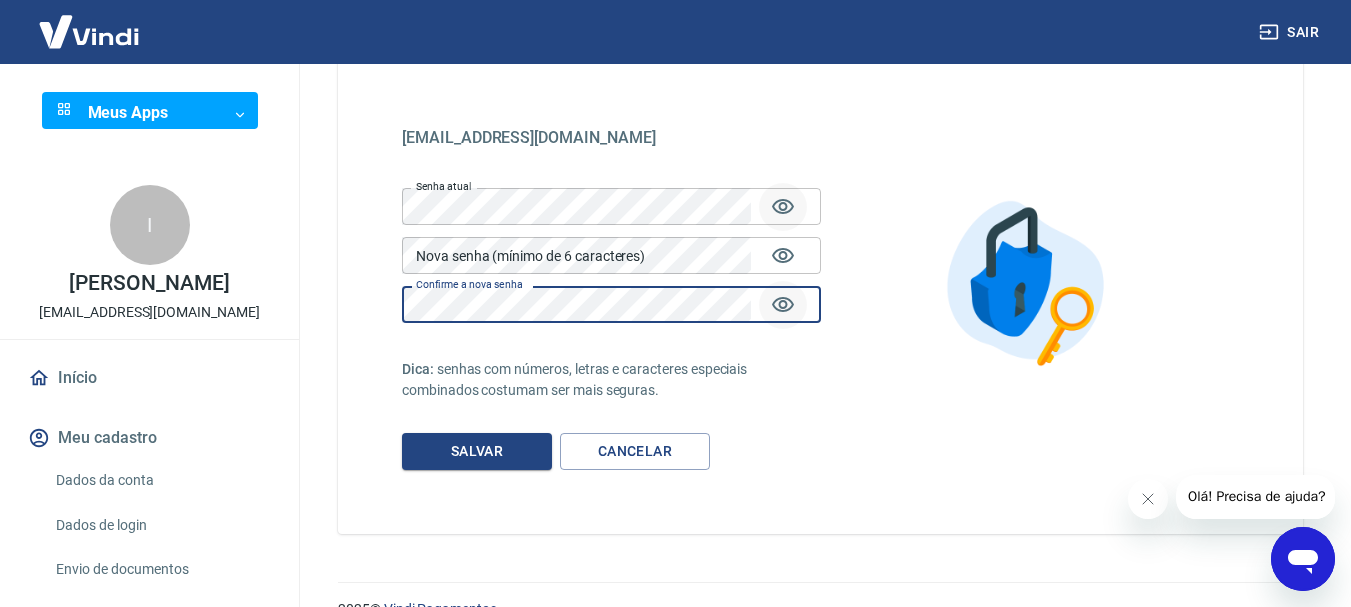 click on "Sair Meus Apps ​ ​ I Isis Giovana Caexeta Ferreira isisgiovana12@gmail.com Início Meu cadastro Dados da conta Dados de login Envio de documentos Meus recebíveis Relatório de Recebíveis Recebíveis Futuros Online Contratos com credores Disponibilização de agenda Segurança Fale conosco Volte para o portal de gerenciamento de vendas do Intermediador. Voltar para  Intermediador Alterar senha isisgiovana12@gmail.com isisgiovana12@gmail.com Senha atual Senha atual Nova senha (mínimo de 6 caracteres) Nova senha (mínimo de 6 caracteres) Confirme a nova senha Confirme a nova senha Dica:   senhas com números, letras e caracteres especiais combinados costumam ser mais seguras. Salvar Cancelar 2025  ©   Vindi Pagamentos" at bounding box center [675, 203] 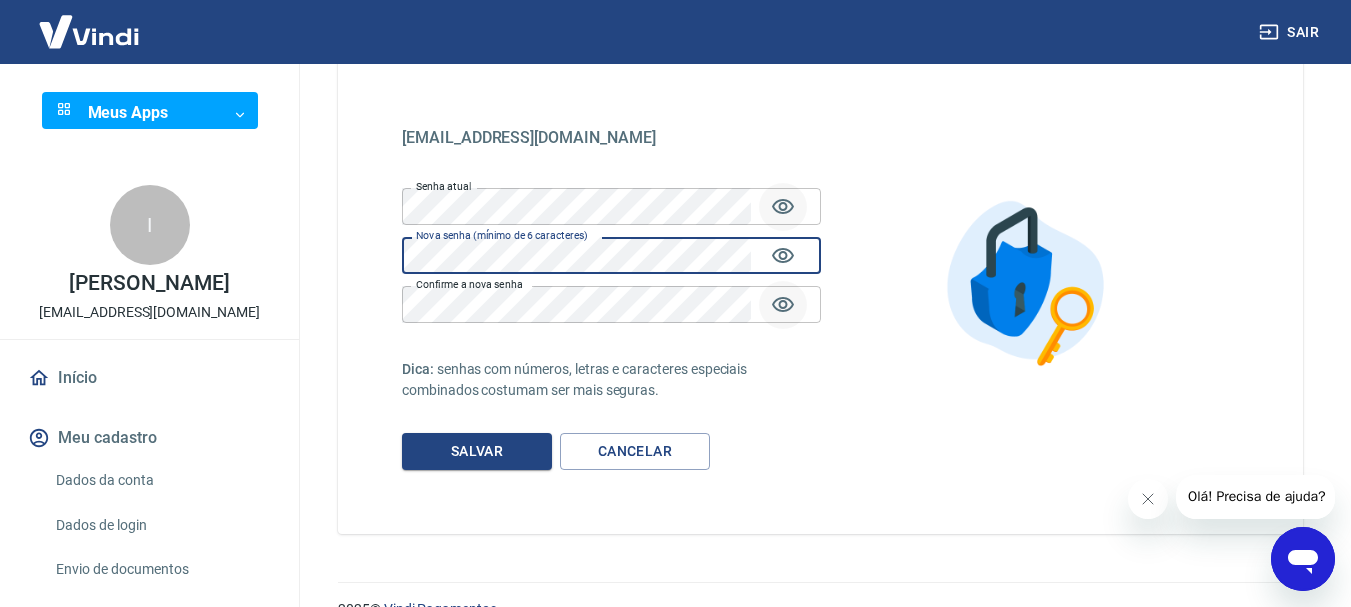 click on "Sair Meus Apps ​ ​ I Isis Giovana Caexeta Ferreira isisgiovana12@gmail.com Início Meu cadastro Dados da conta Dados de login Envio de documentos Meus recebíveis Relatório de Recebíveis Recebíveis Futuros Online Contratos com credores Disponibilização de agenda Segurança Fale conosco Volte para o portal de gerenciamento de vendas do Intermediador. Voltar para  Intermediador Alterar senha isisgiovana12@gmail.com isisgiovana12@gmail.com Senha atual Senha atual Nova senha (mínimo de 6 caracteres) Nova senha (mínimo de 6 caracteres) Confirme a nova senha Confirme a nova senha Dica:   senhas com números, letras e caracteres especiais combinados costumam ser mais seguras. Salvar Cancelar 2025  ©   Vindi Pagamentos" at bounding box center [675, 203] 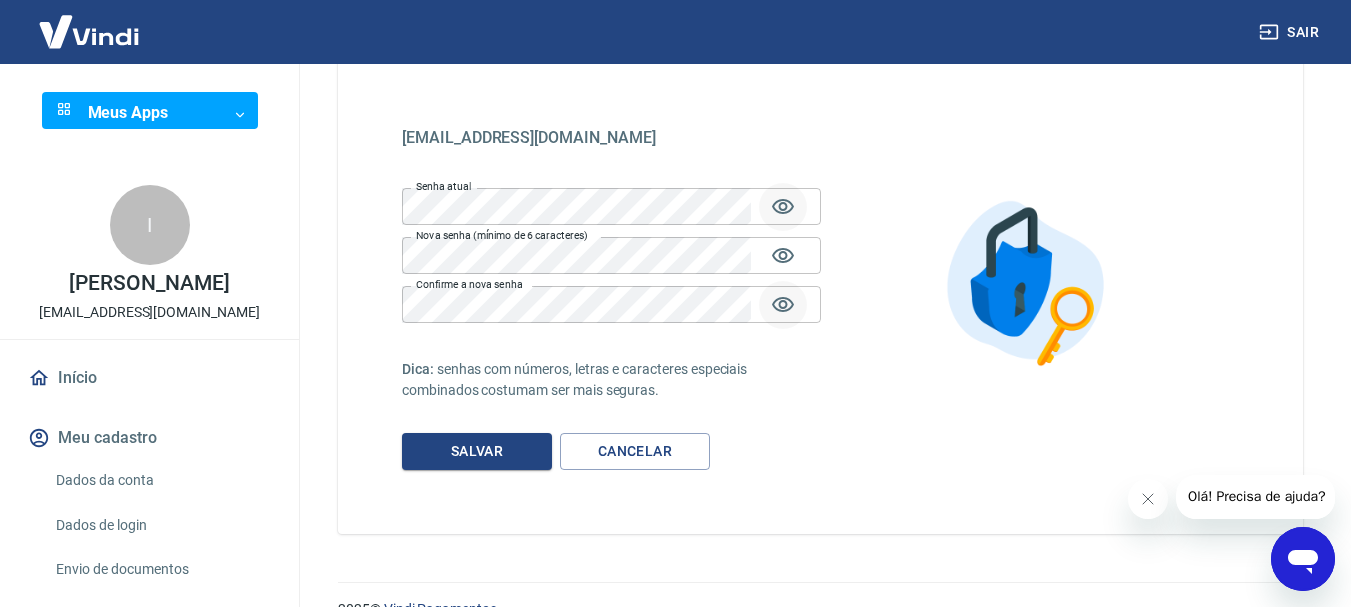 click on "isisgiovana12@gmail.com isisgiovana12@gmail.com Senha atual Senha atual Nova senha (mínimo de 6 caracteres) Nova senha (mínimo de 6 caracteres) Confirme a nova senha Confirme a nova senha Dica:   senhas com números, letras e caracteres especiais combinados costumam ser mais seguras. Salvar Cancelar" at bounding box center [820, 283] 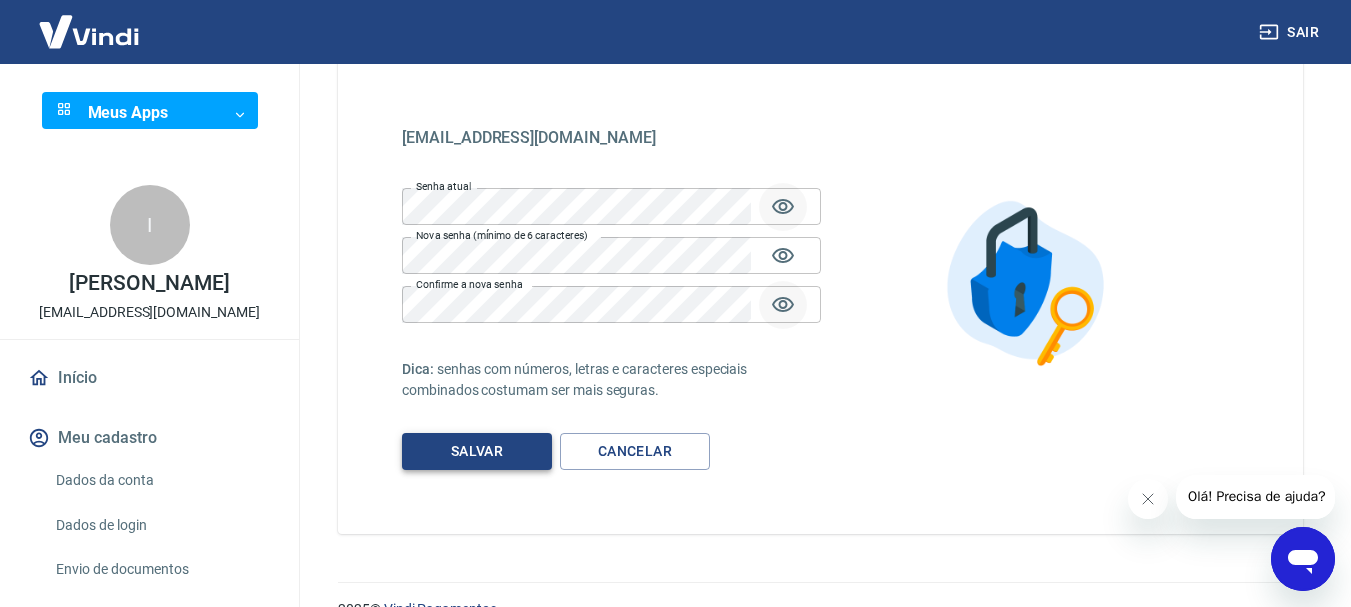 click on "Salvar" at bounding box center (477, 451) 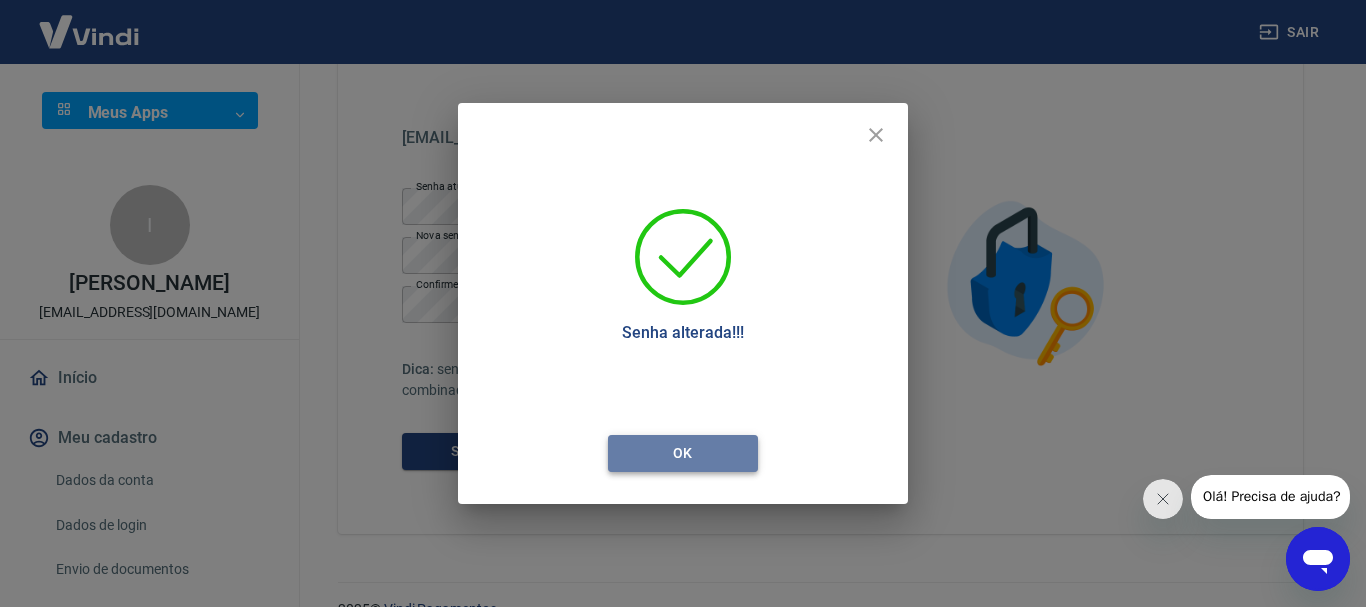 click on "Ok" at bounding box center [683, 453] 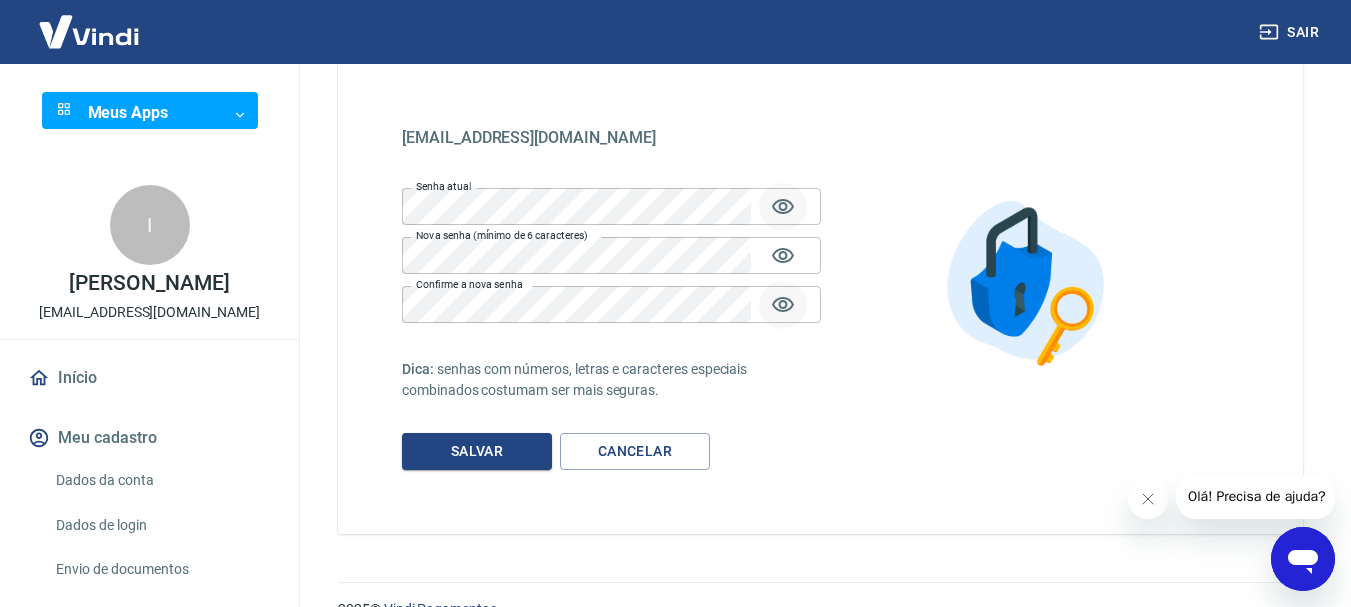 click on "Sair Meus Apps ​ ​ I Isis Giovana Caexeta Ferreira isisgiovana12@gmail.com Início Meu cadastro Dados da conta Dados de login Envio de documentos Meus recebíveis Relatório de Recebíveis Recebíveis Futuros Online Contratos com credores Disponibilização de agenda Segurança Fale conosco Volte para o portal de gerenciamento de vendas do Intermediador. Voltar para  Intermediador Alterar senha isisgiovana12@gmail.com isisgiovana12@gmail.com Senha atual Senha atual Nova senha (mínimo de 6 caracteres) Nova senha (mínimo de 6 caracteres) Confirme a nova senha Confirme a nova senha Dica:   senhas com números, letras e caracteres especiais combinados costumam ser mais seguras. Salvar Cancelar 2025  ©   Vindi Pagamentos" at bounding box center (675, 203) 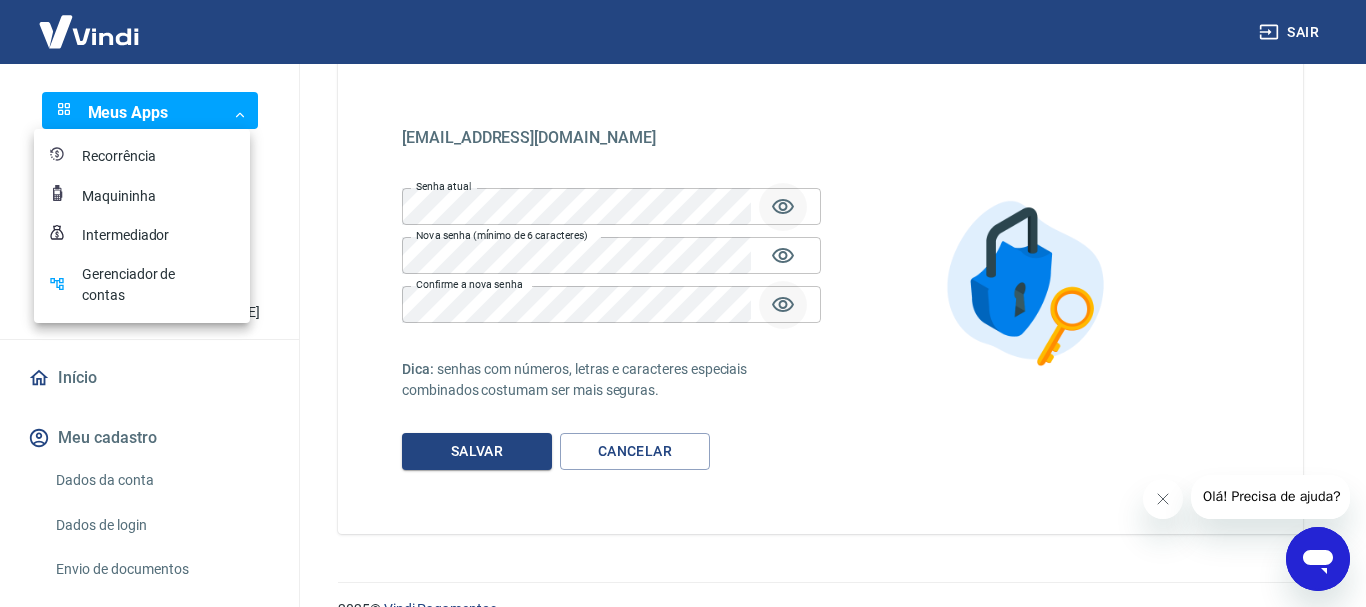 click on "Intermediador" at bounding box center (132, 235) 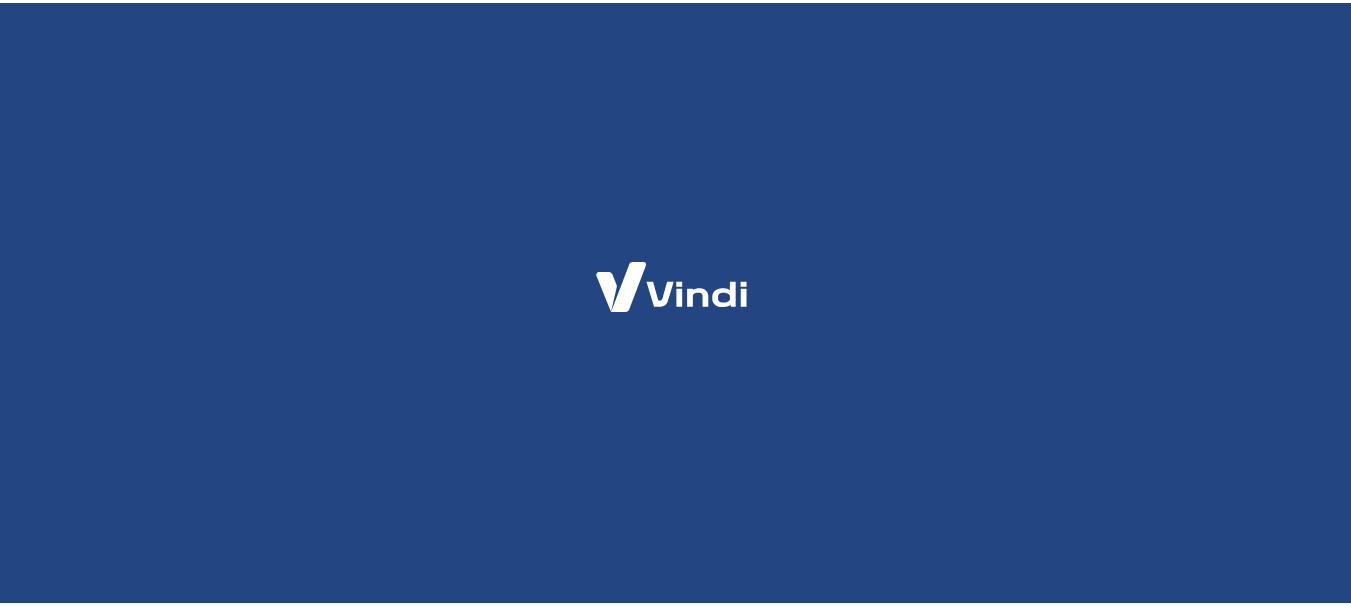 scroll, scrollTop: 0, scrollLeft: 0, axis: both 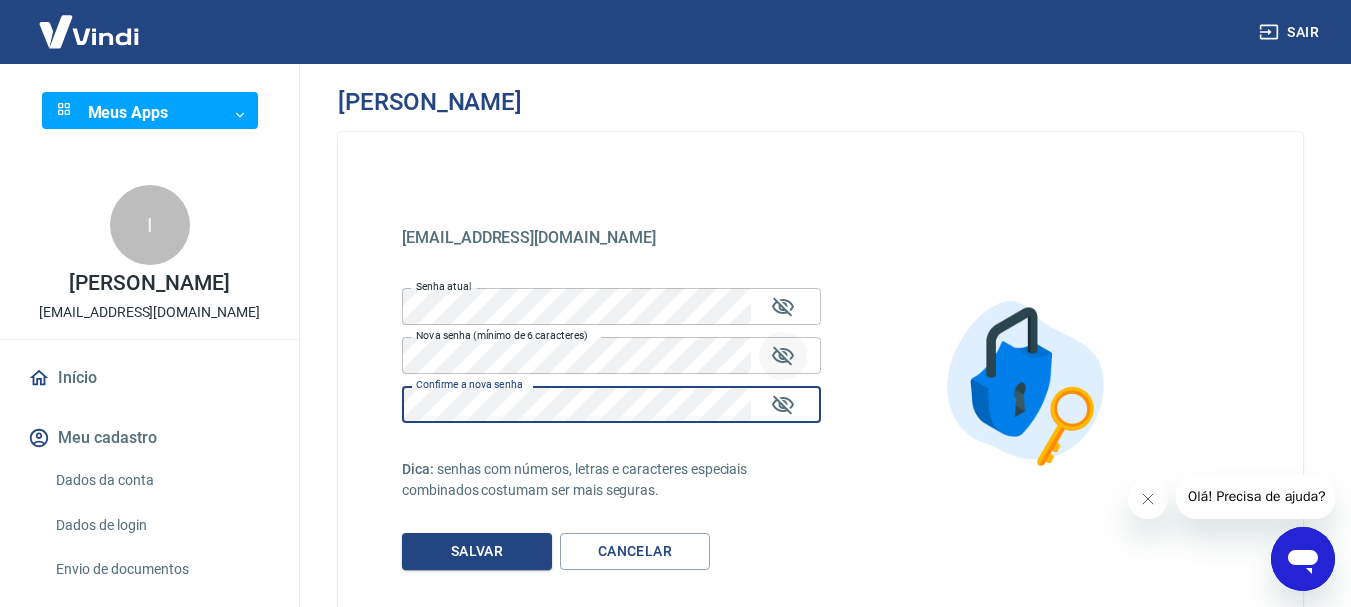 click 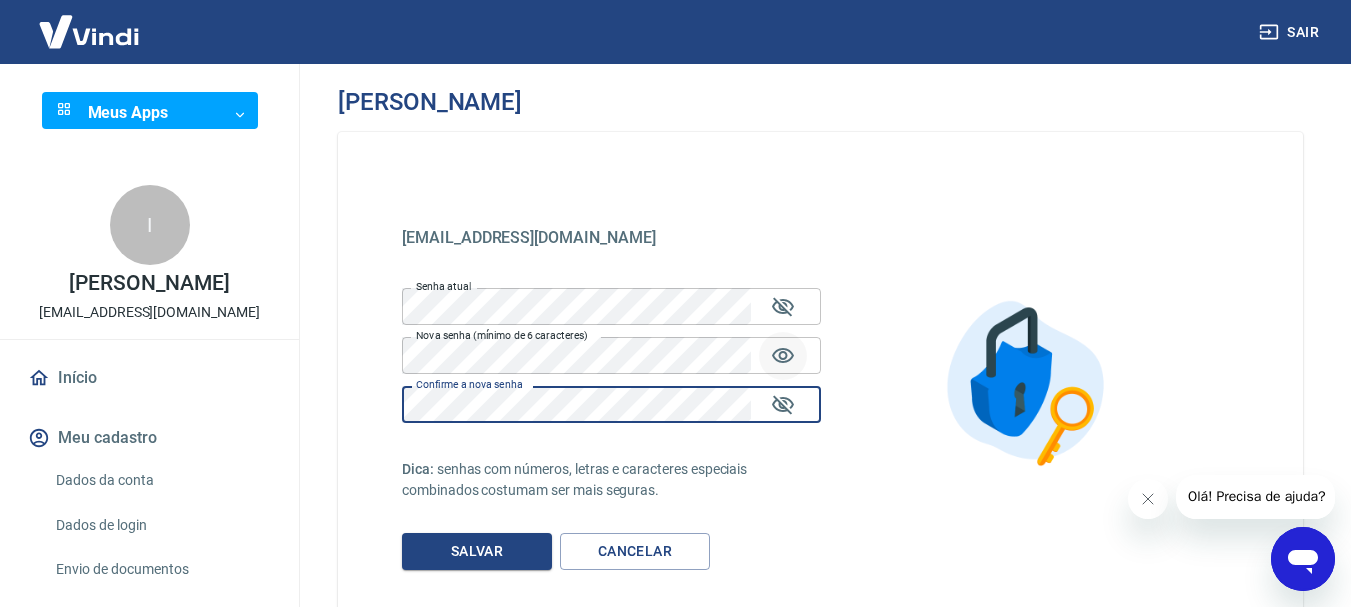 click 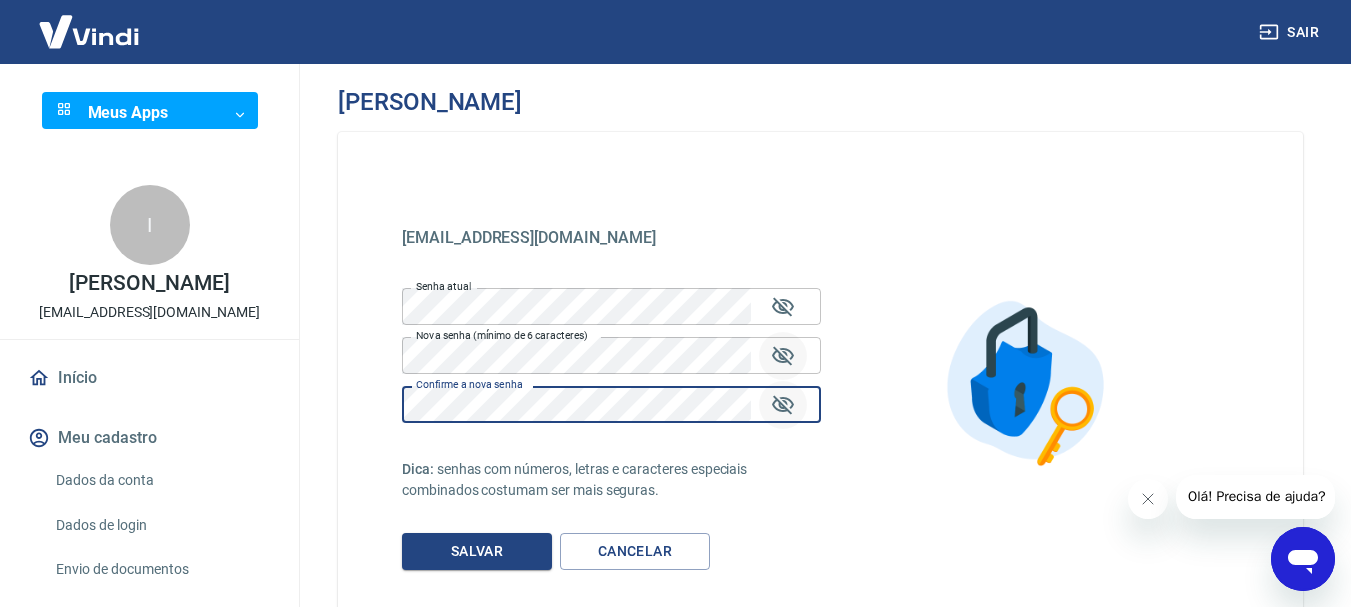 click 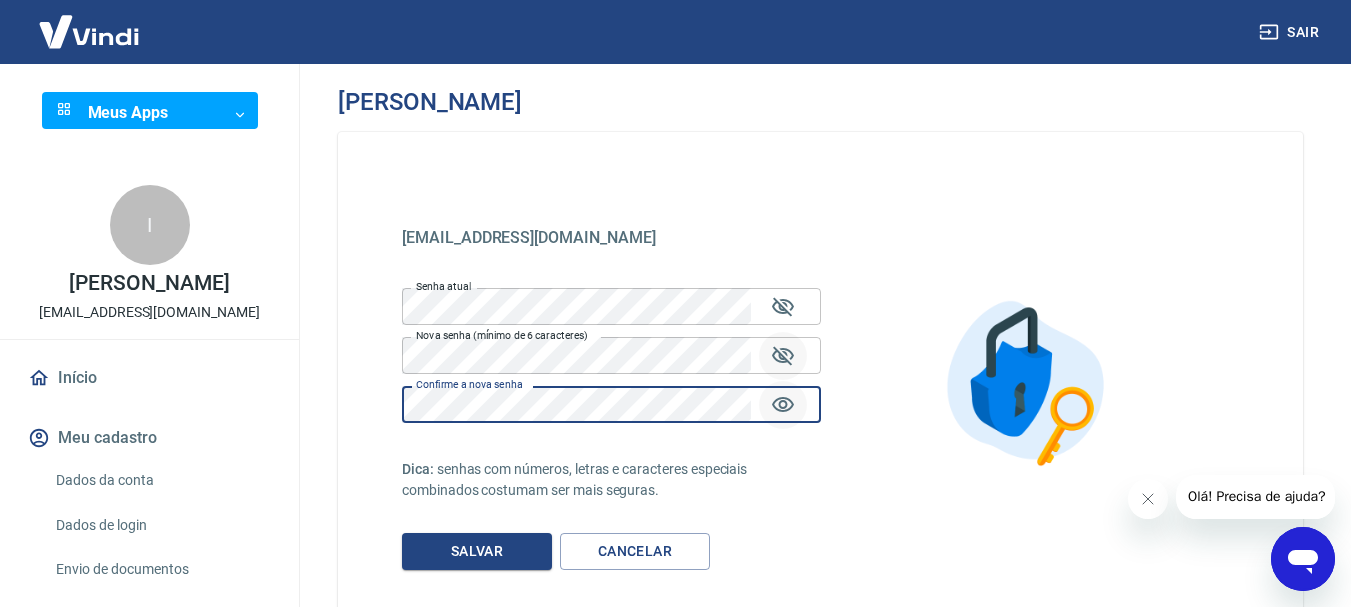 click 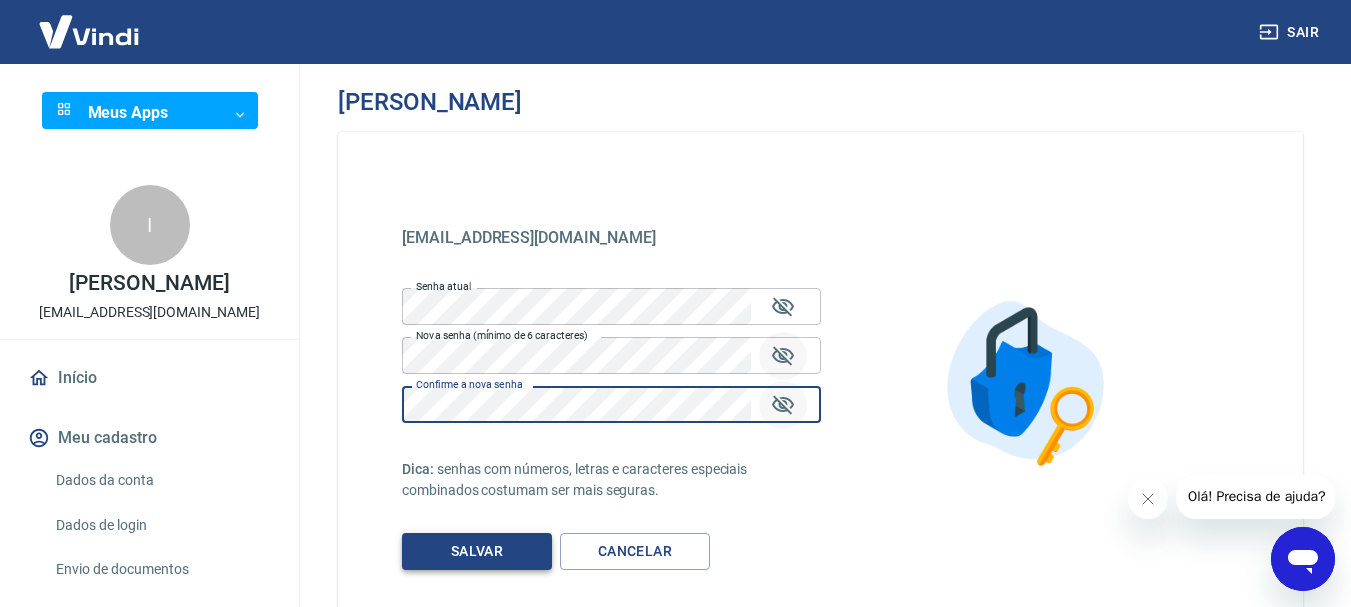 click on "Salvar" at bounding box center (477, 551) 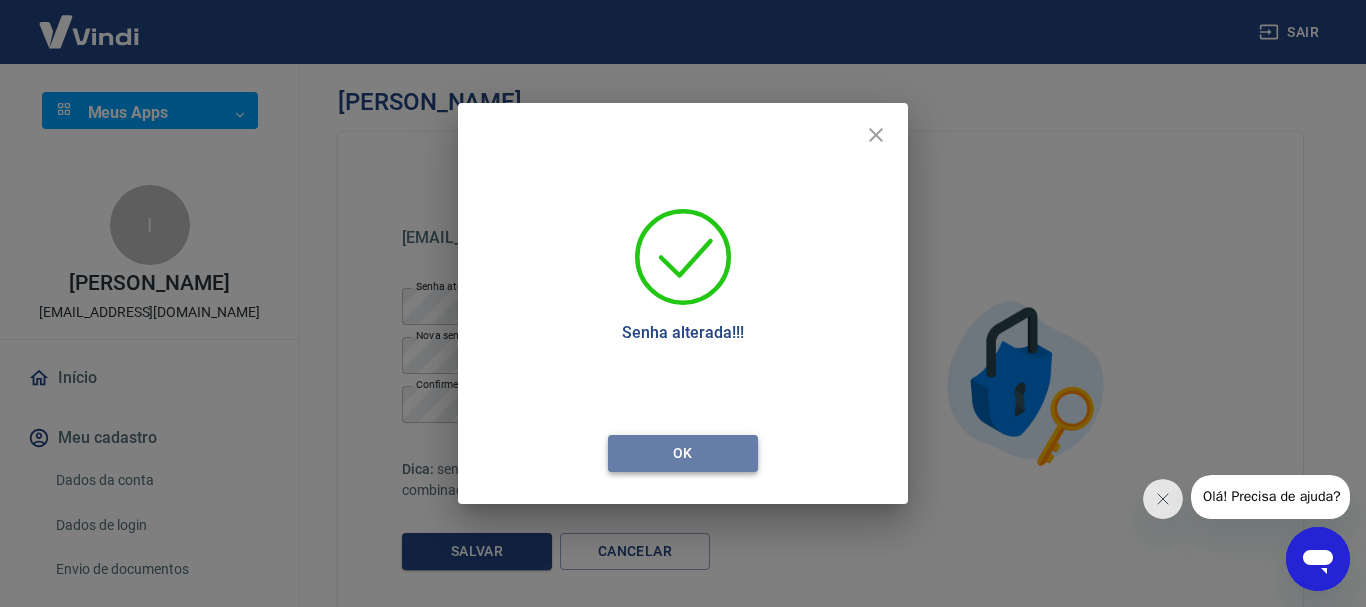click on "Ok" at bounding box center (683, 453) 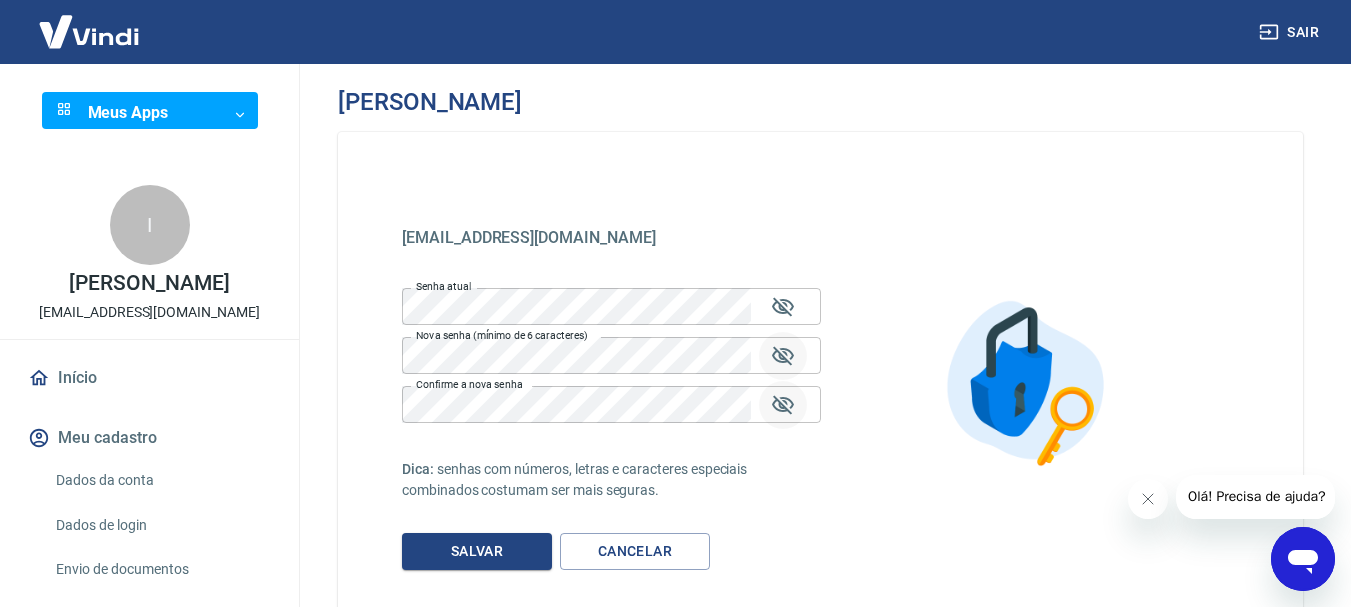click on "Sair Meus Apps ​ ​ I Isis Giovana Caexeta Ferreira isisgiovana12@gmail.com Início Meu cadastro Dados da conta Dados de login Envio de documentos Meus recebíveis Relatório de Recebíveis Recebíveis Futuros Online Contratos com credores Disponibilização de agenda Segurança Fale conosco Volte para o portal de gerenciamento de vendas do Intermediador. Voltar para  Intermediador Alterar senha isisgiovana12@gmail.com isisgiovana12@gmail.com Senha atual Senha atual Nova senha (mínimo de 6 caracteres) Nova senha (mínimo de 6 caracteres) Confirme a nova senha Confirme a nova senha Dica:   senhas com números, letras e caracteres especiais combinados costumam ser mais seguras. Salvar Cancelar 2025  ©   Vindi Pagamentos" at bounding box center (675, 303) 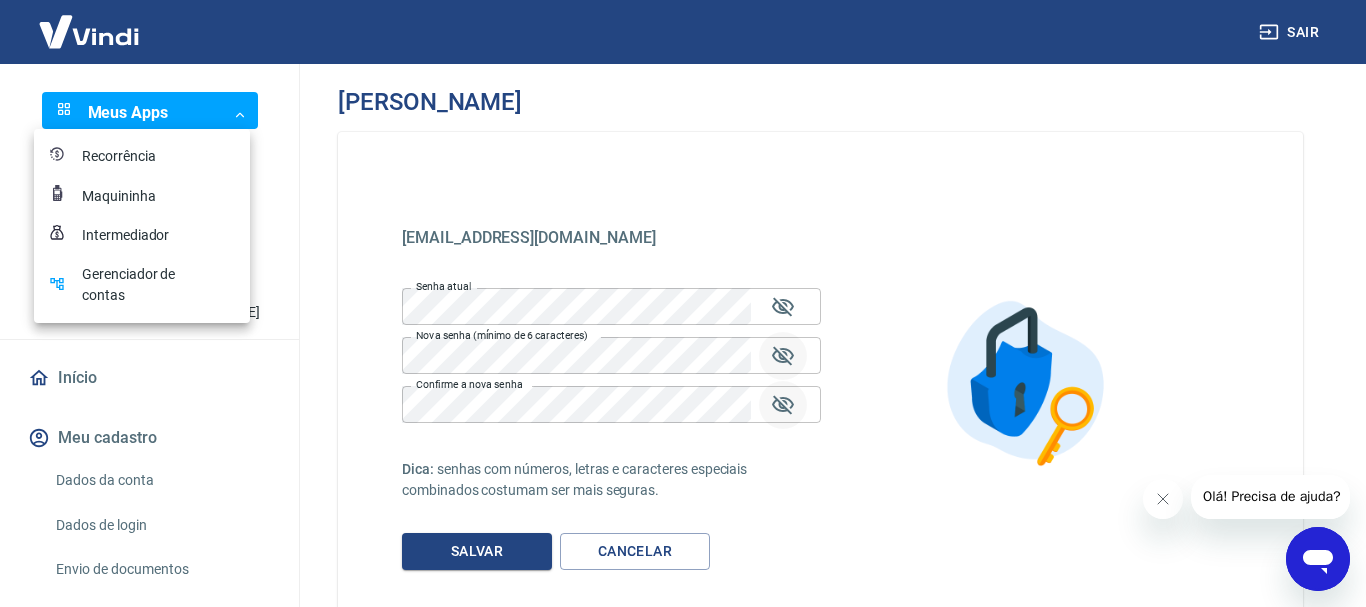 click on "Intermediador" at bounding box center (132, 235) 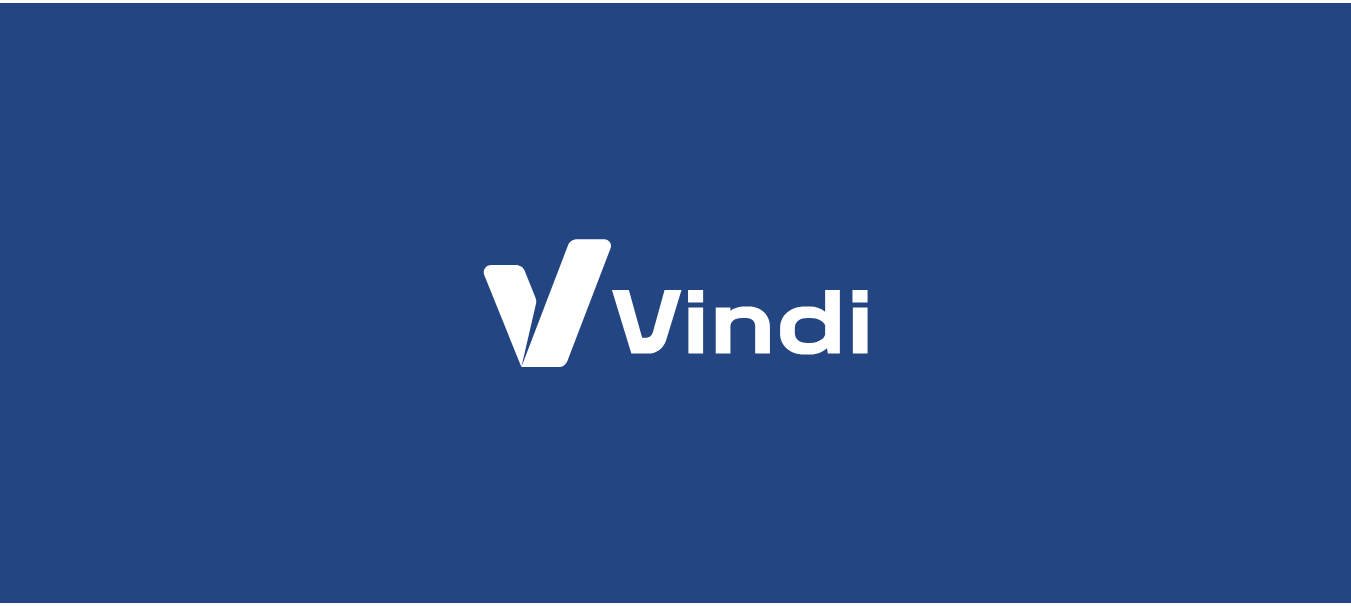 scroll, scrollTop: 0, scrollLeft: 0, axis: both 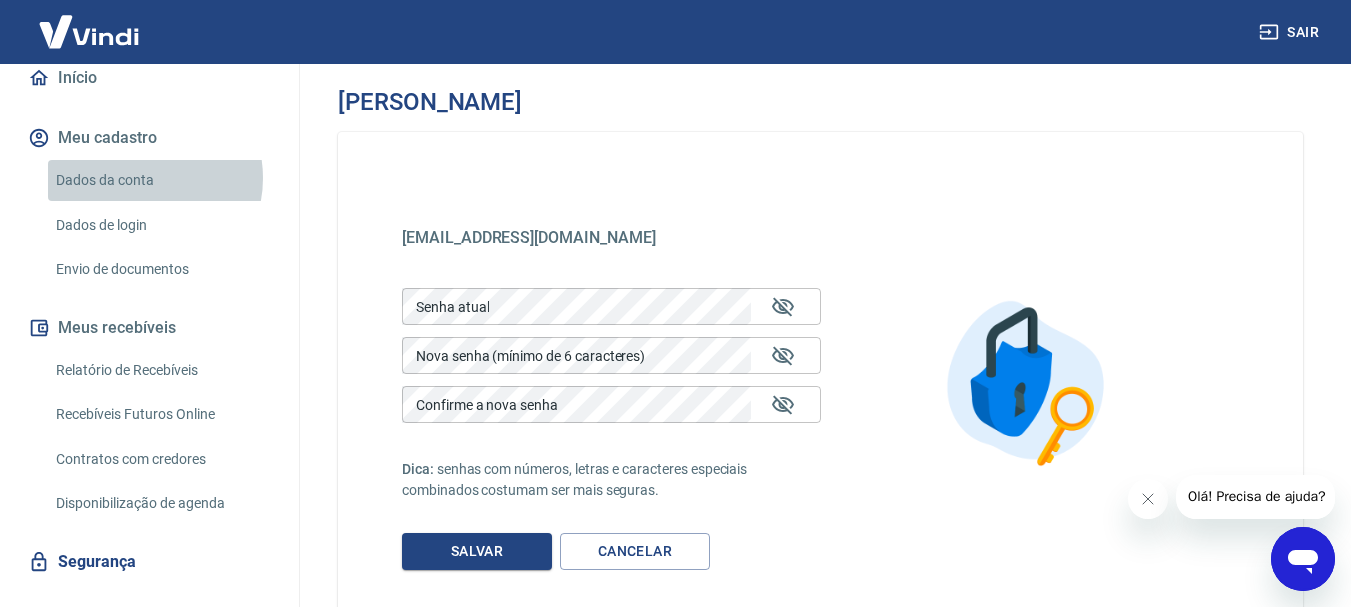 click on "Dados da conta" at bounding box center (161, 180) 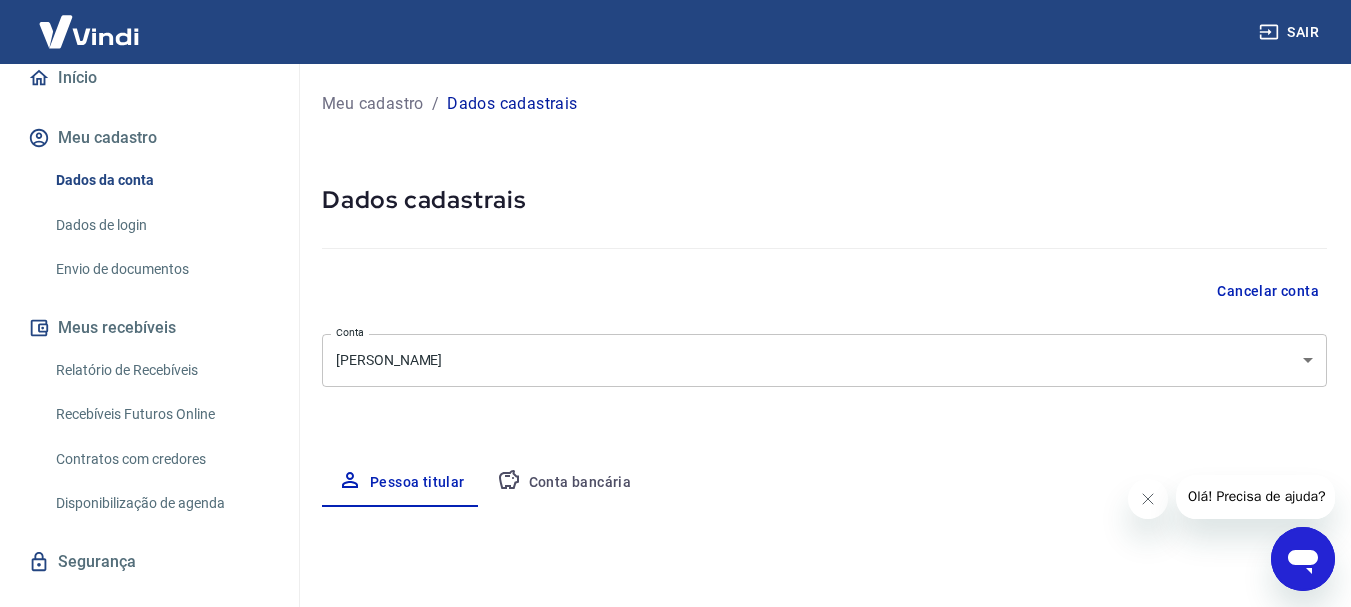 select on "GO" 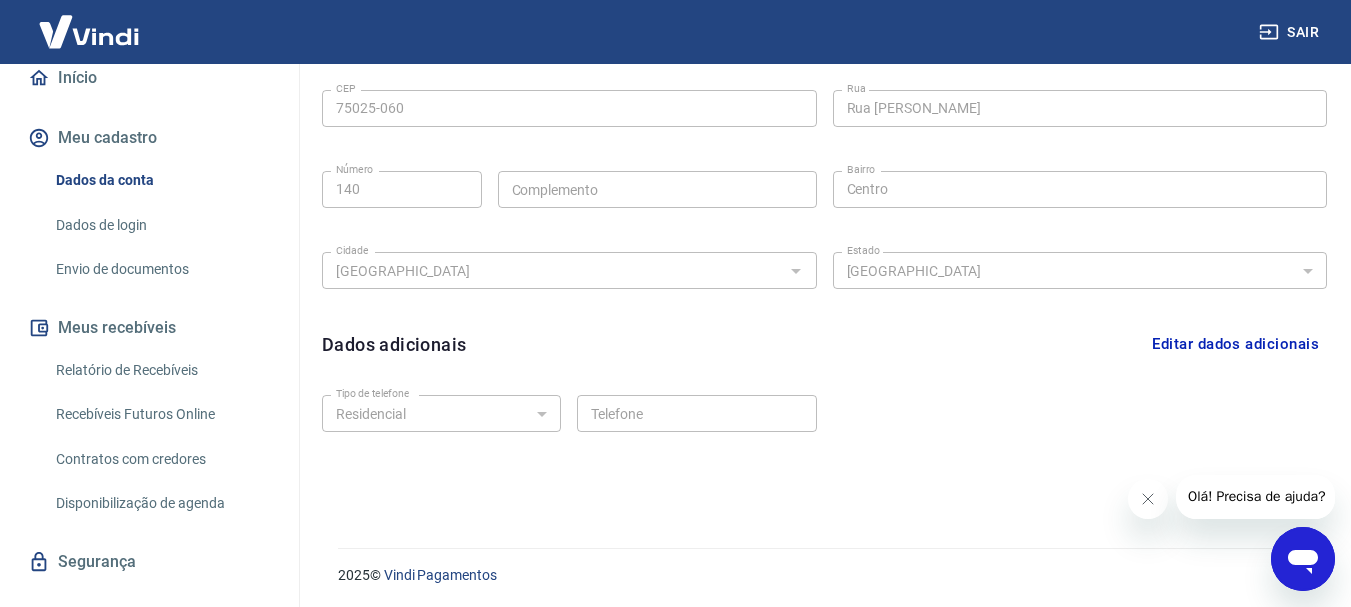 scroll, scrollTop: 673, scrollLeft: 0, axis: vertical 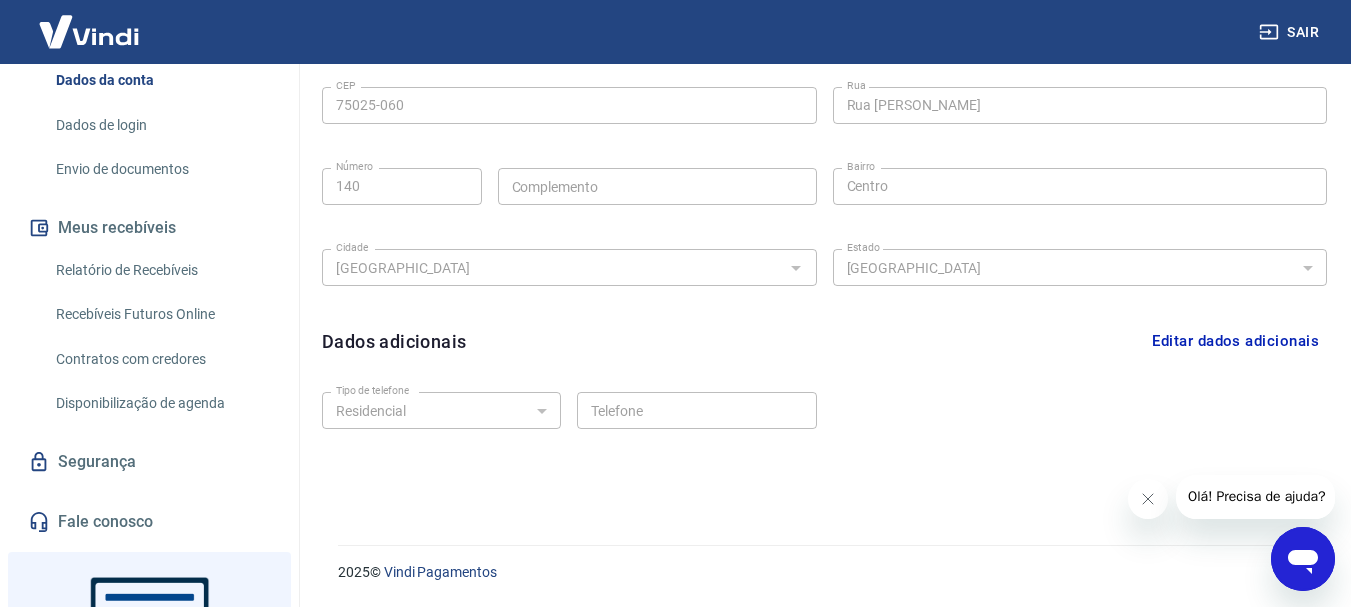 click on "Dados de login" at bounding box center [161, 125] 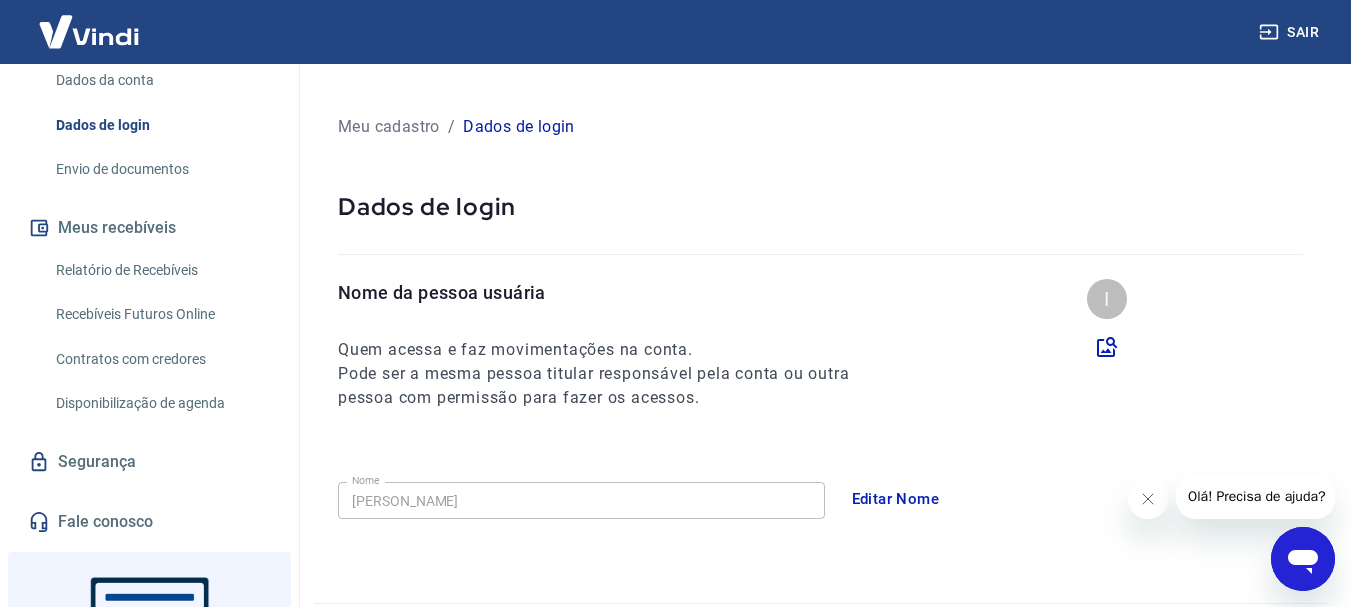 scroll, scrollTop: 0, scrollLeft: 0, axis: both 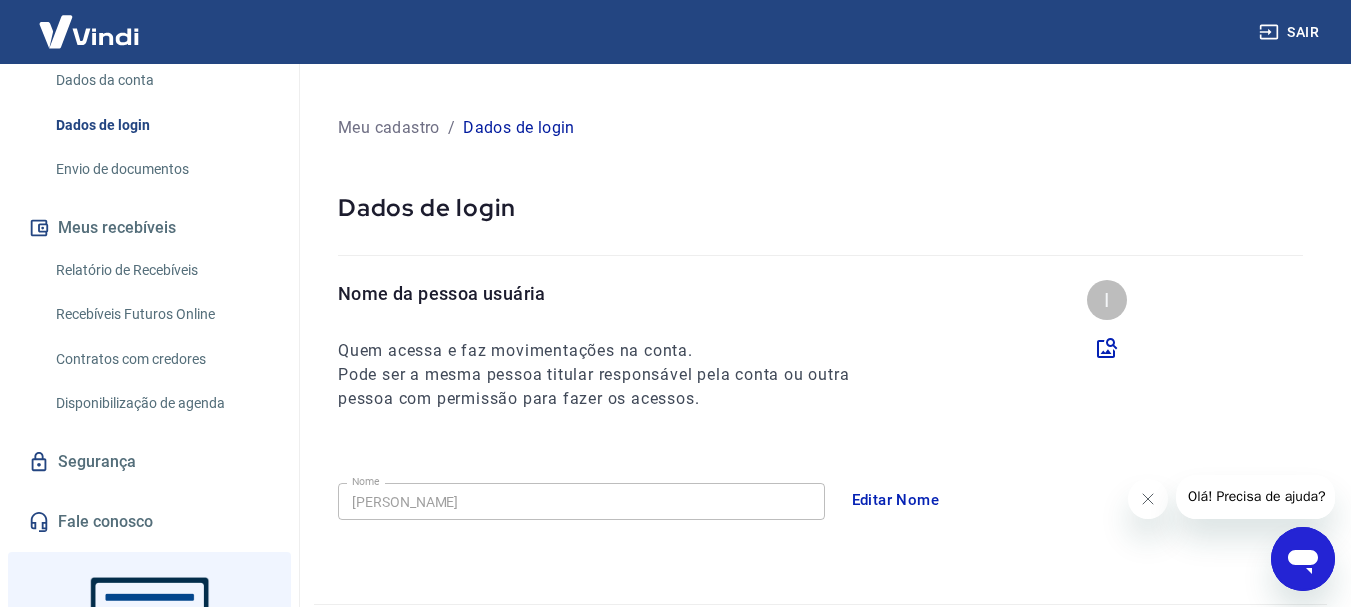 click on "Contratos com credores" at bounding box center (161, 359) 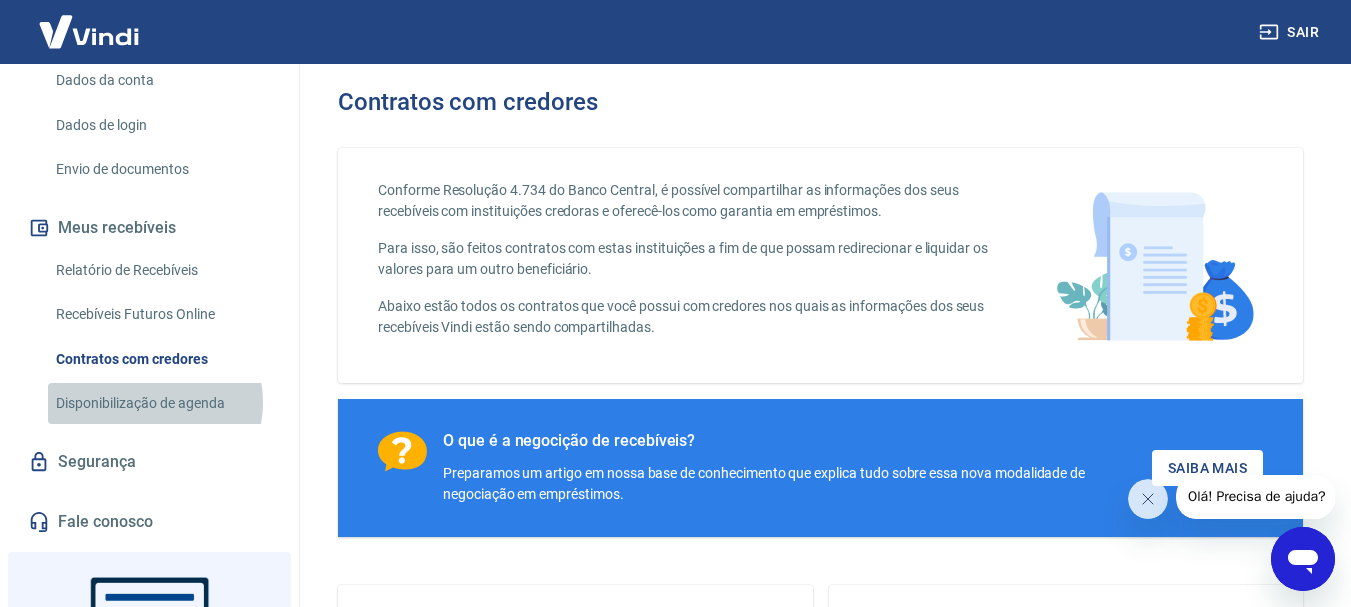 click on "Disponibilização de agenda" at bounding box center (161, 403) 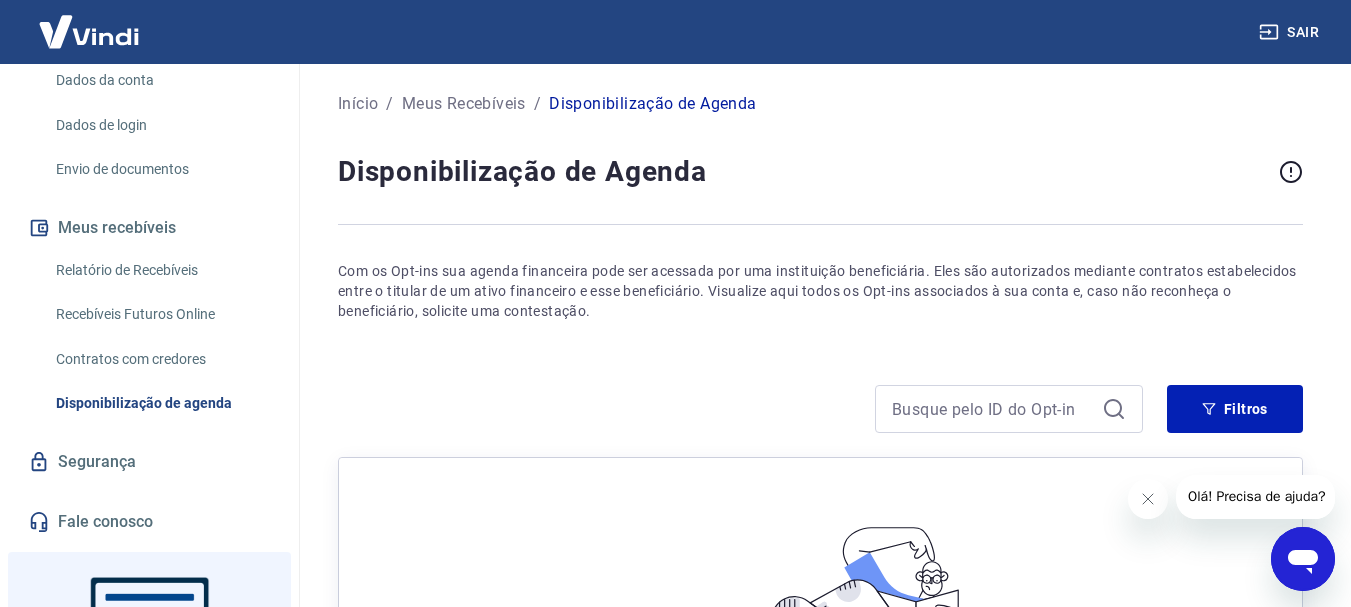 click 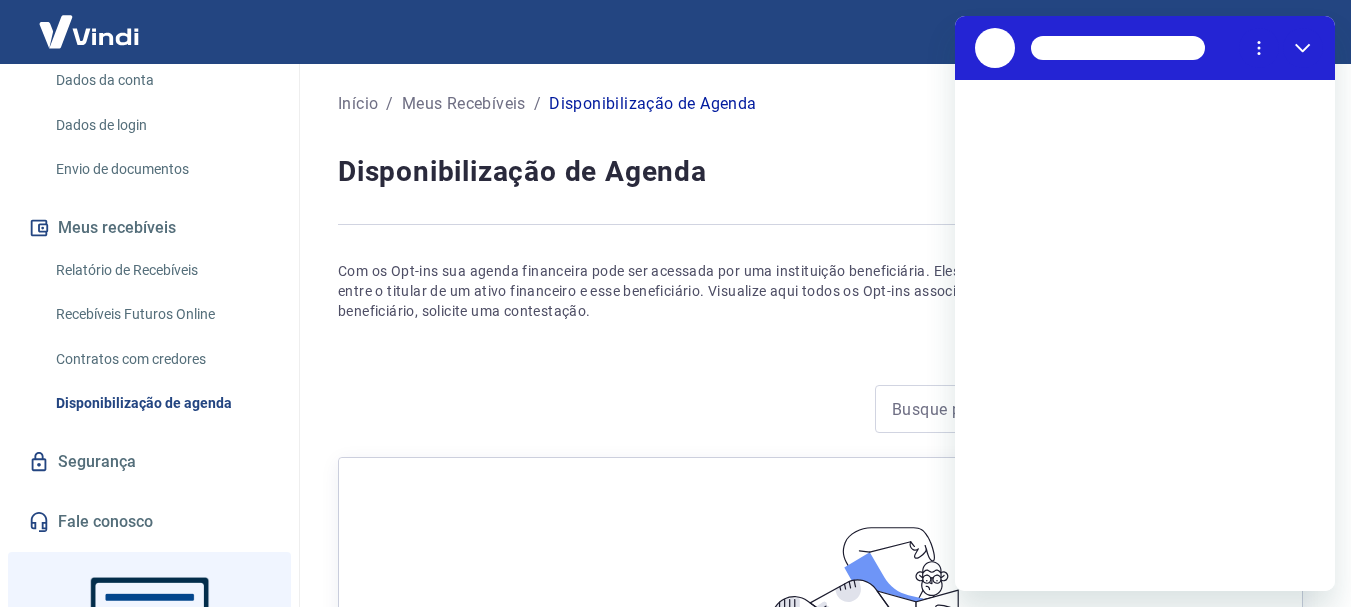 scroll, scrollTop: 0, scrollLeft: 0, axis: both 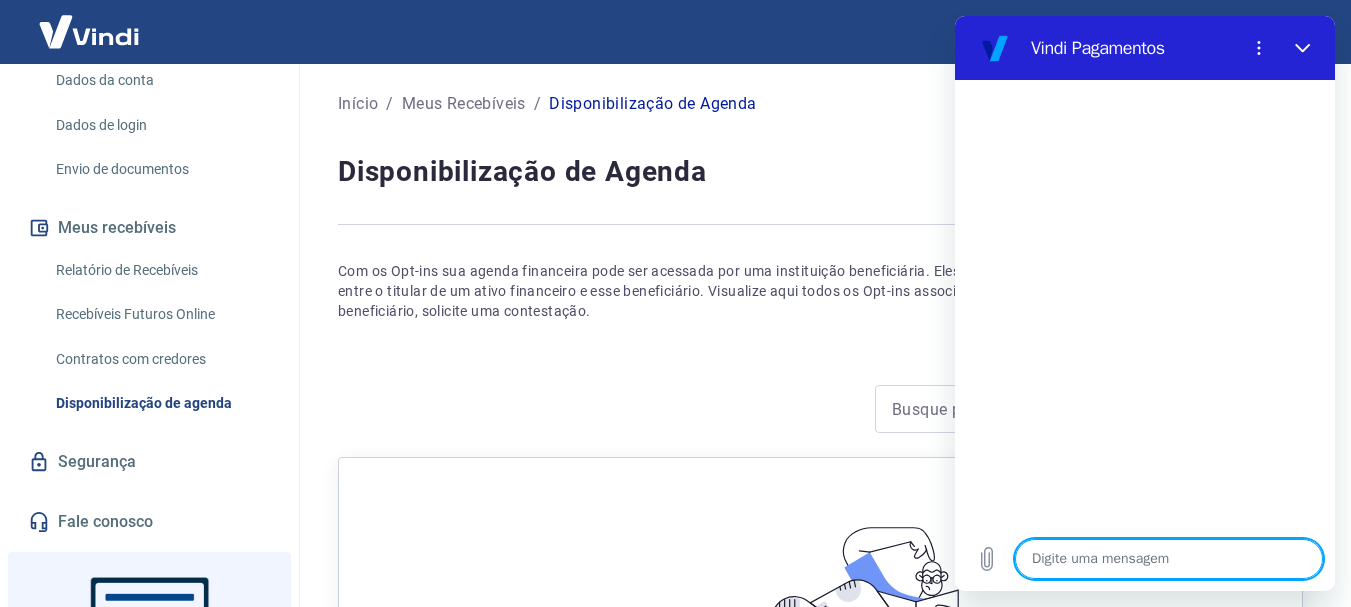 click at bounding box center (1169, 559) 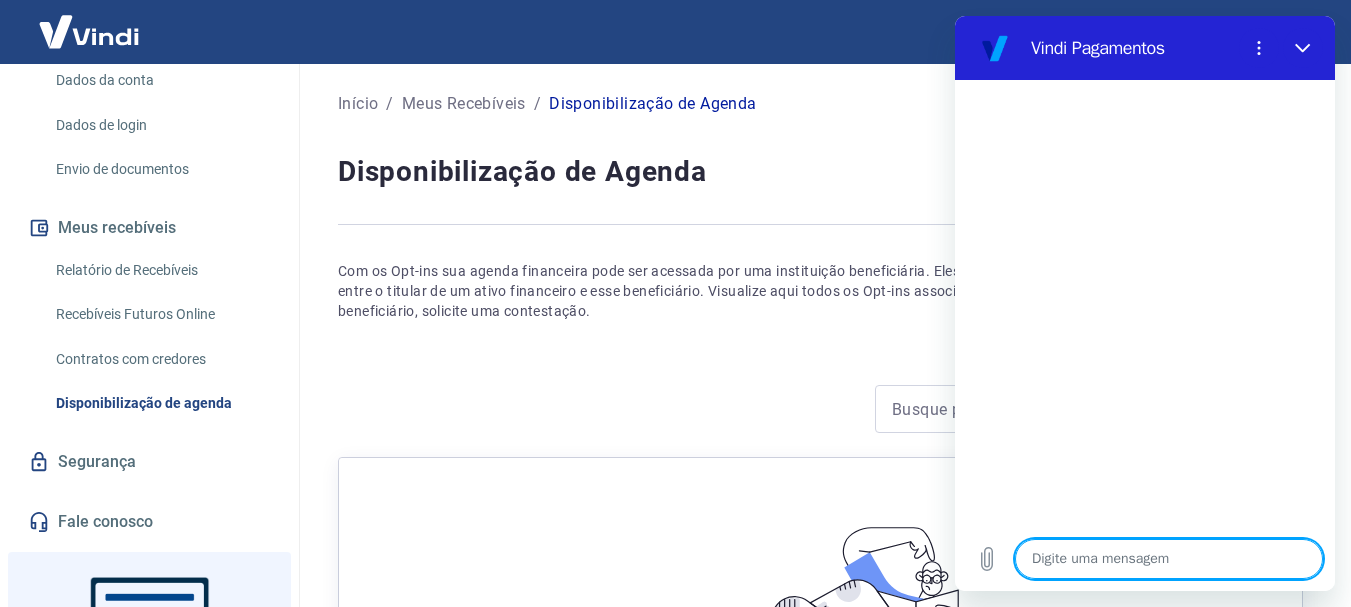 type on "n" 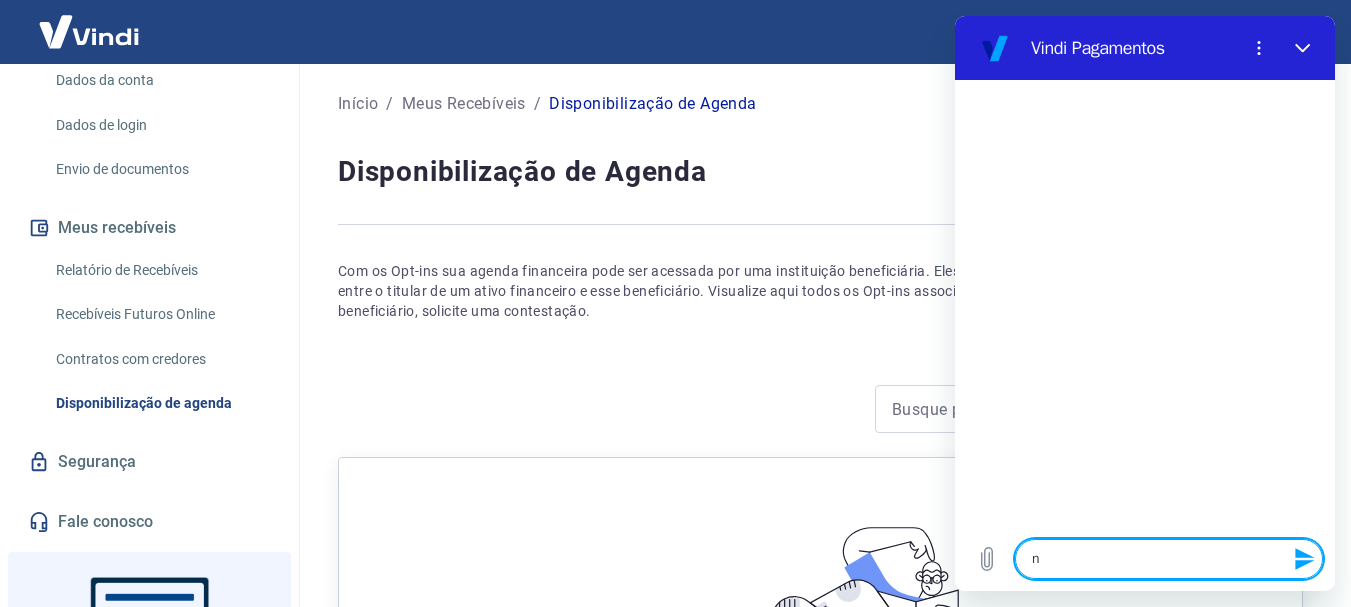 type on "nã" 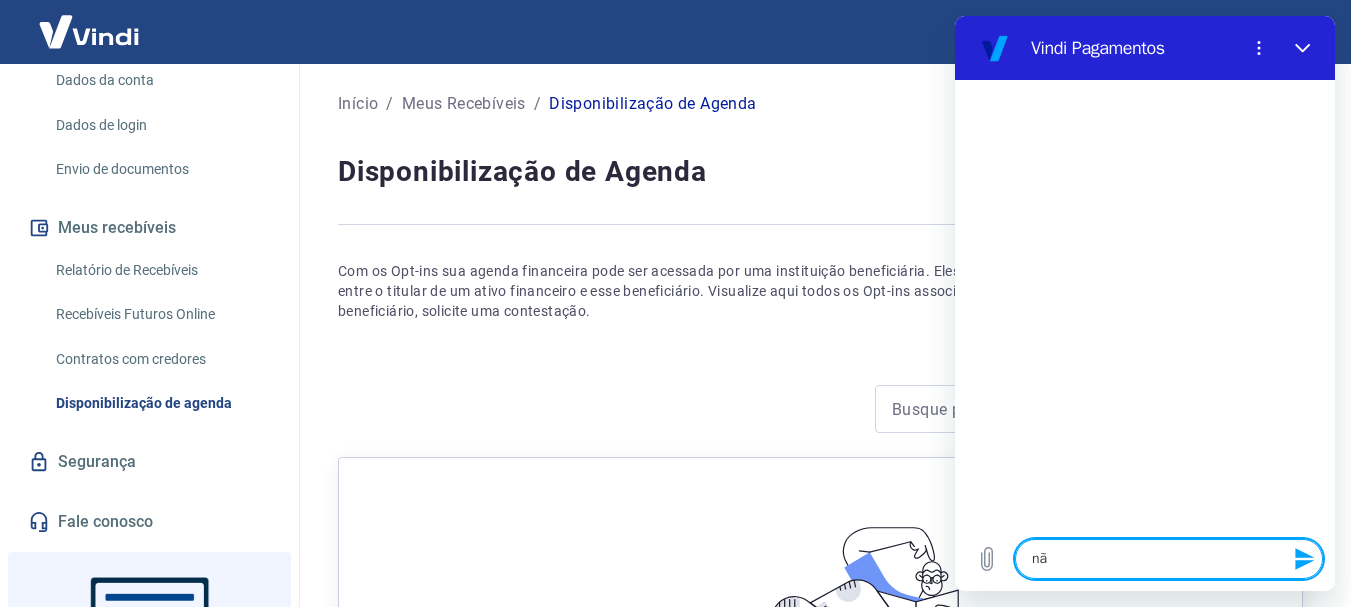 type on "não" 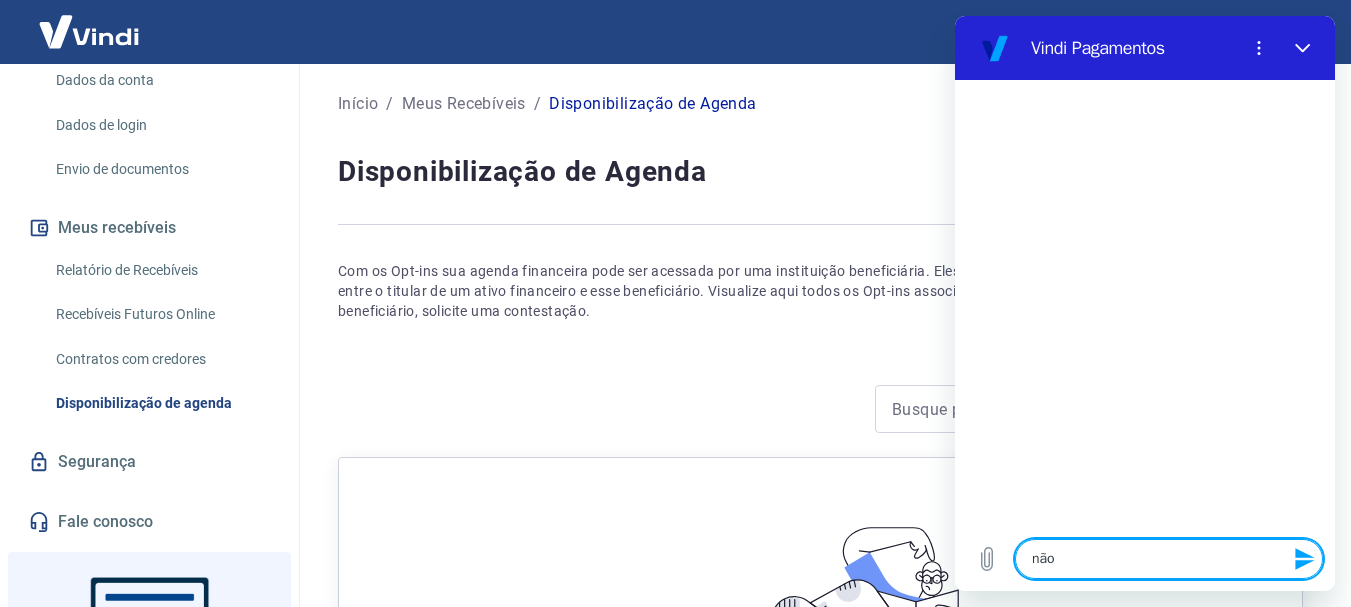 type on "não" 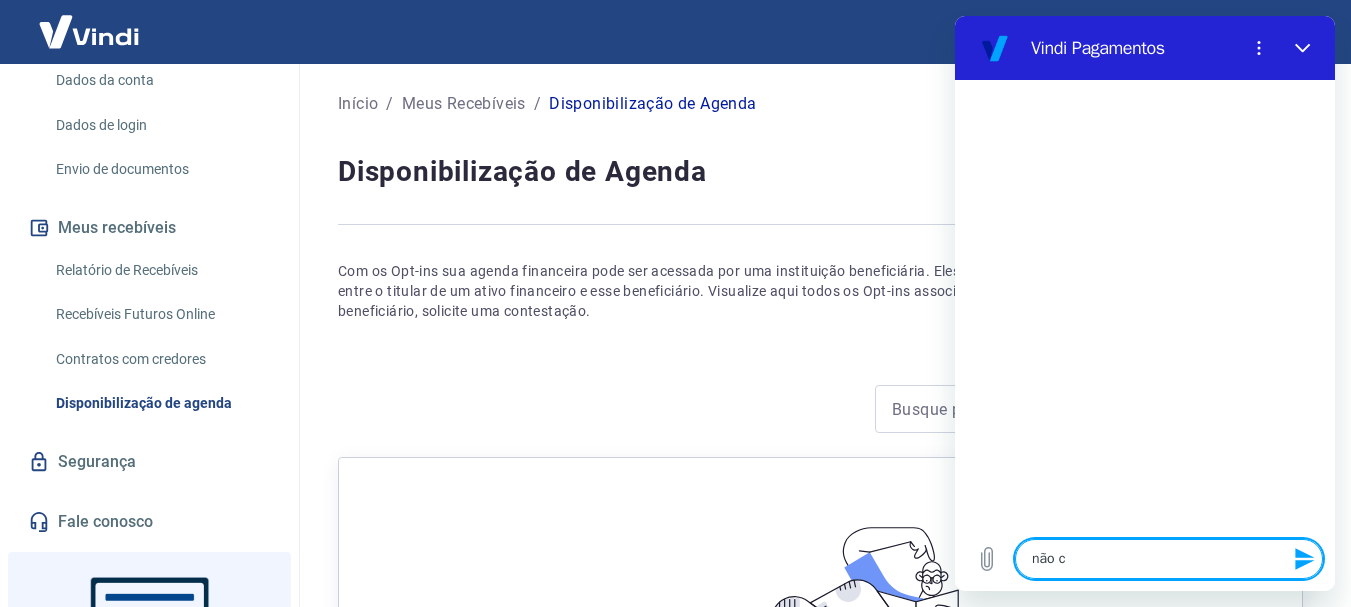type on "não co" 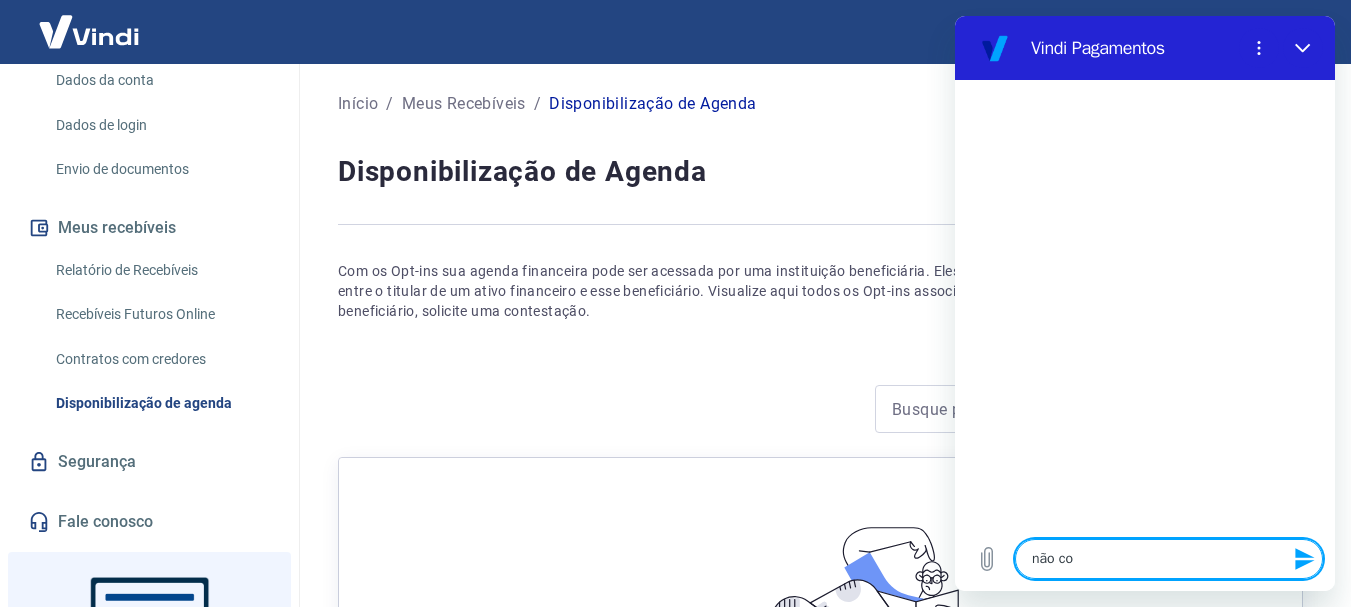 type on "não con" 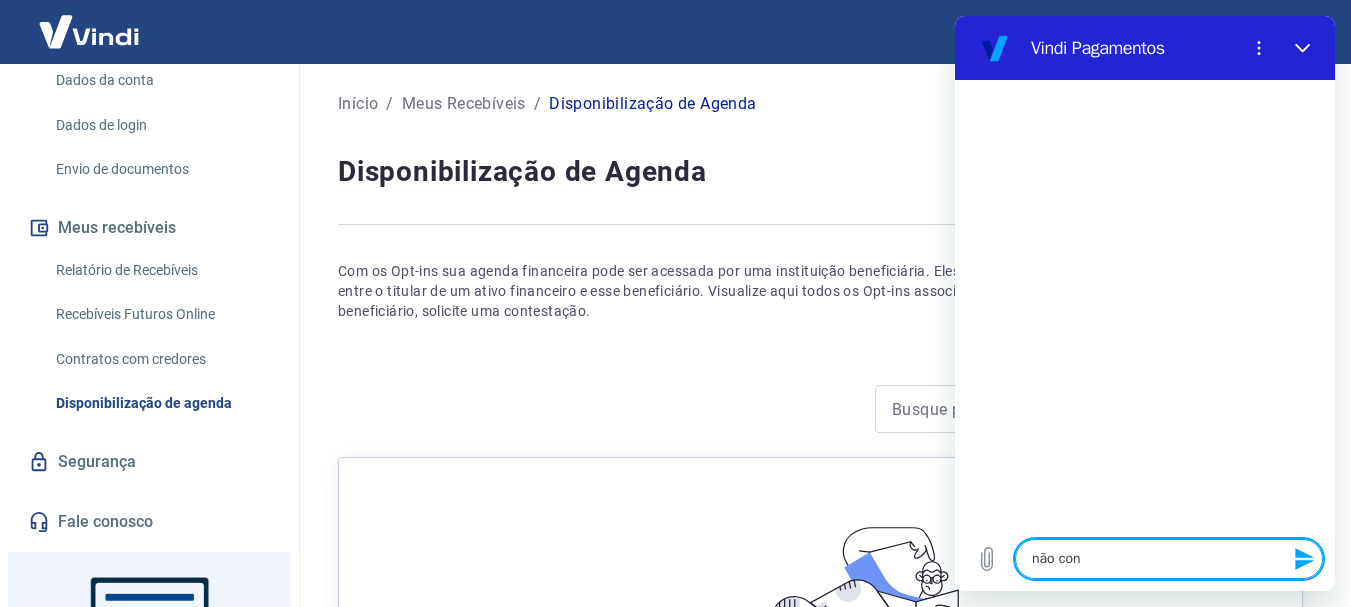 type on "não cons" 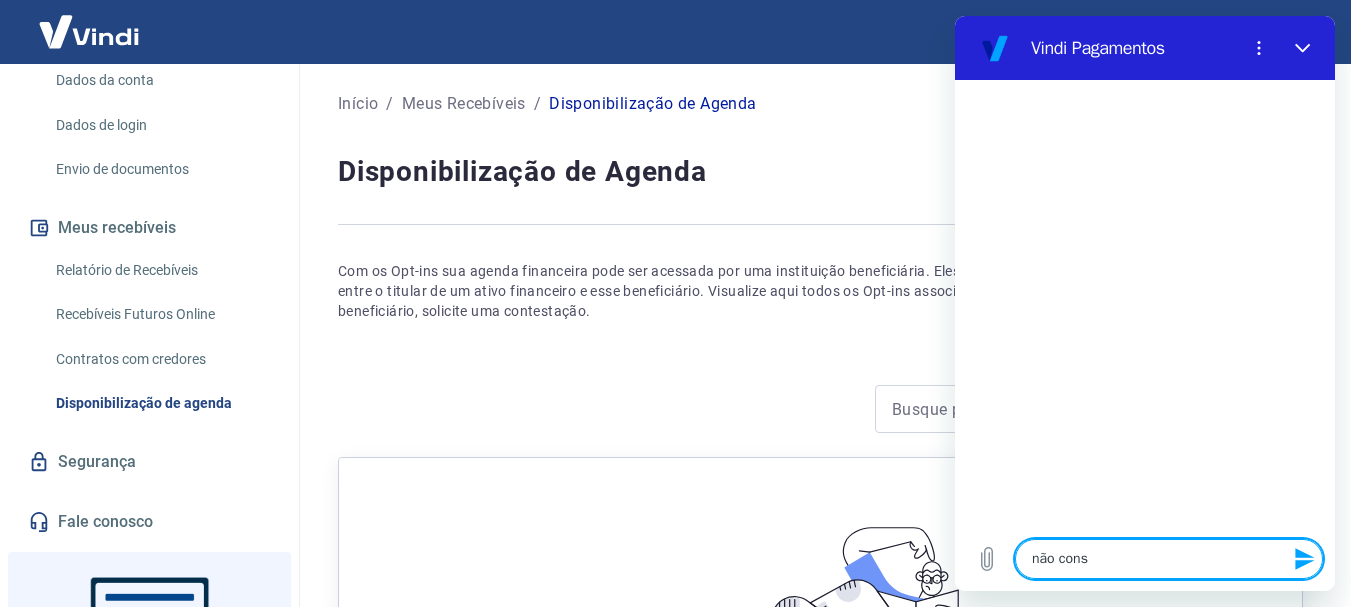 type on "x" 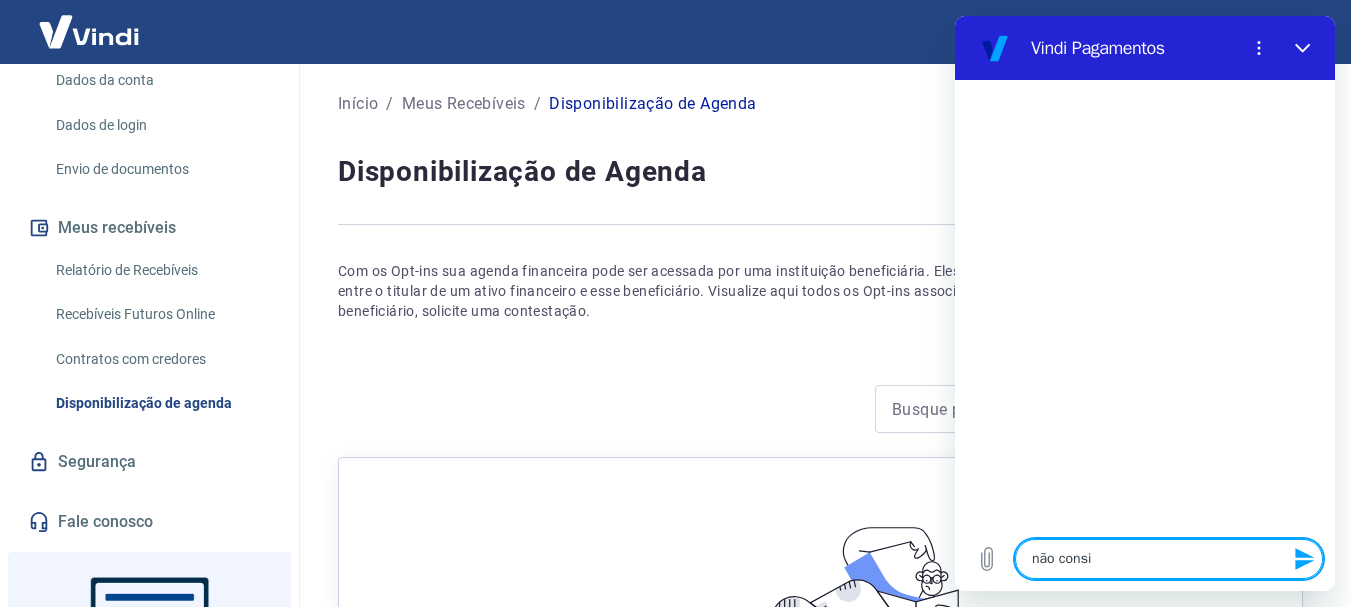 type on "x" 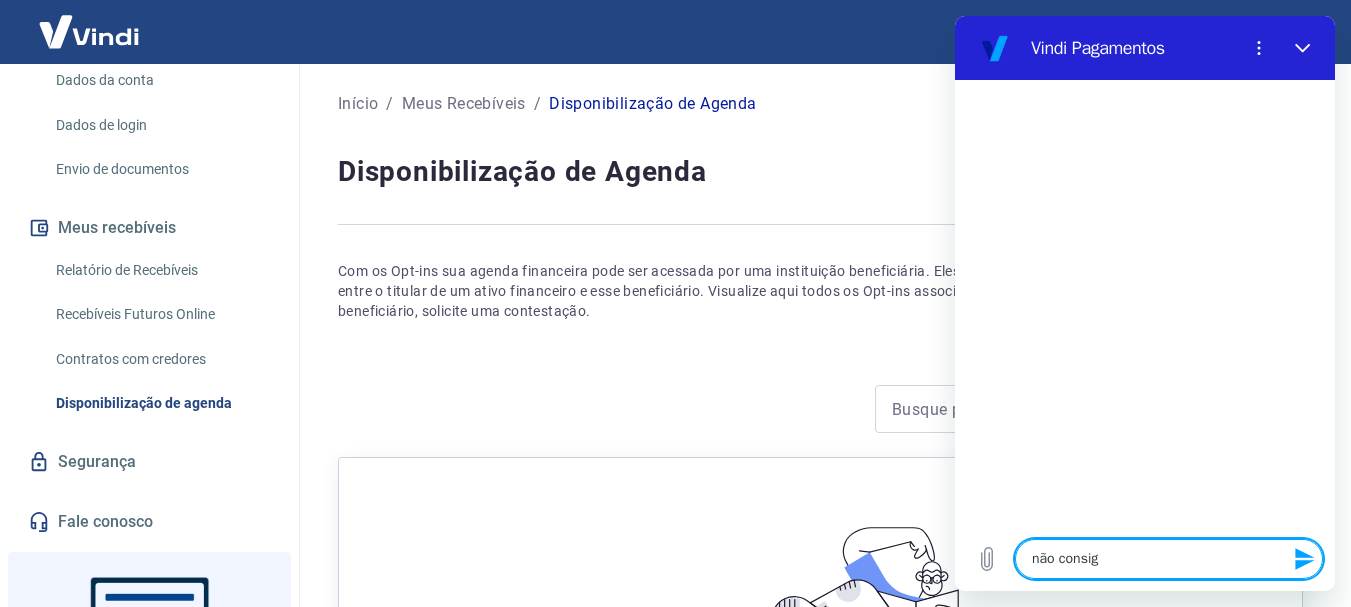 type on "não consigo" 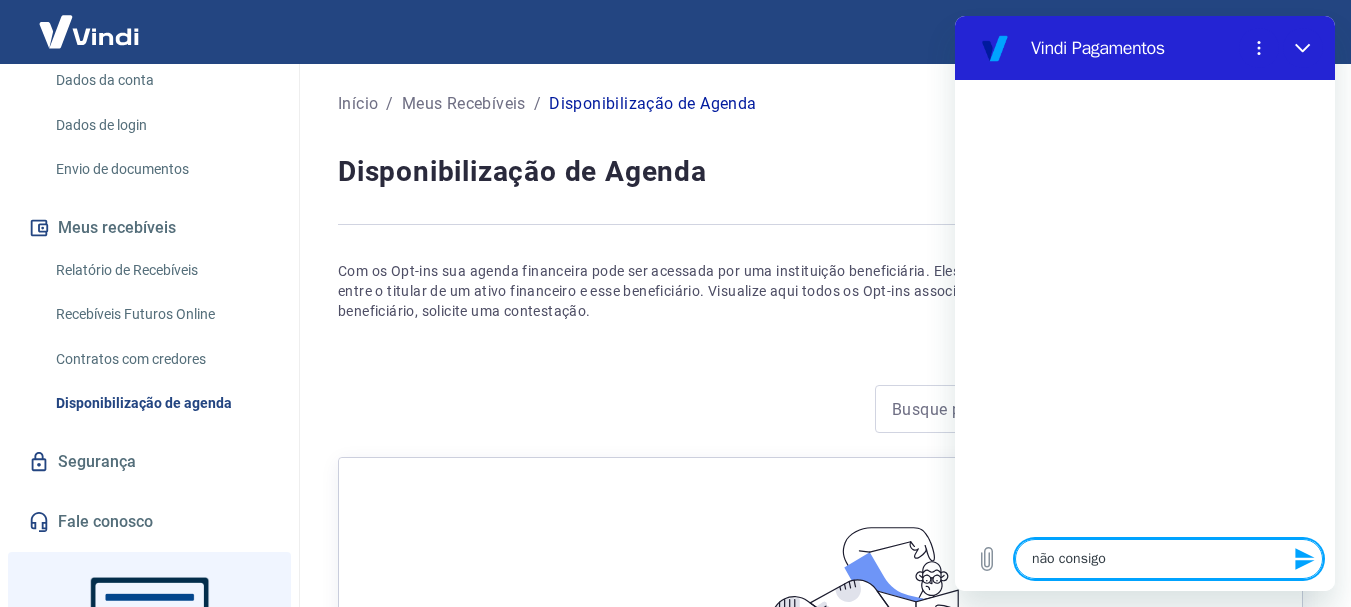 type on "não consigo" 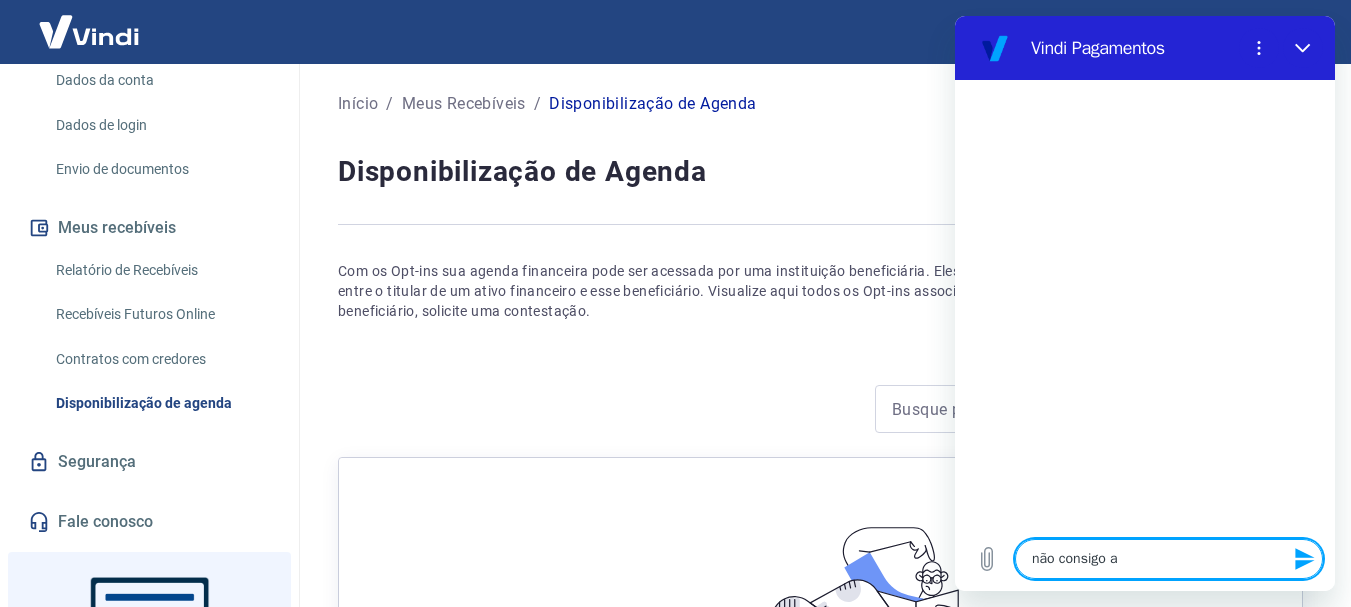 type on "não consigo ac" 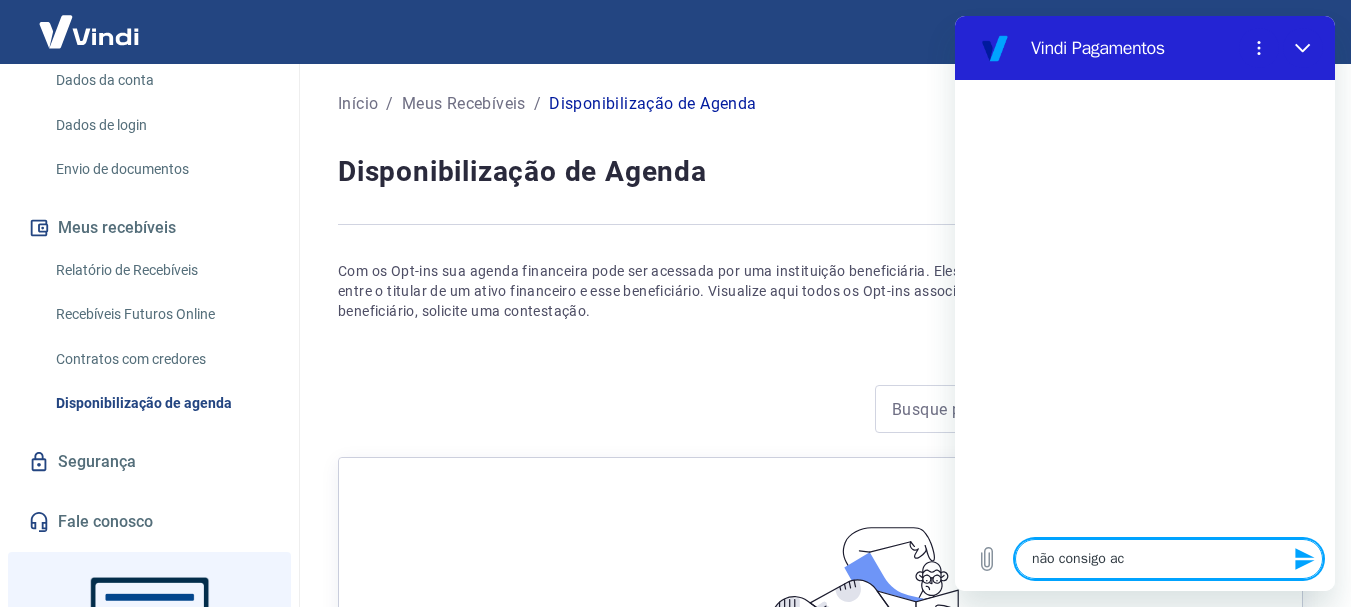 type on "x" 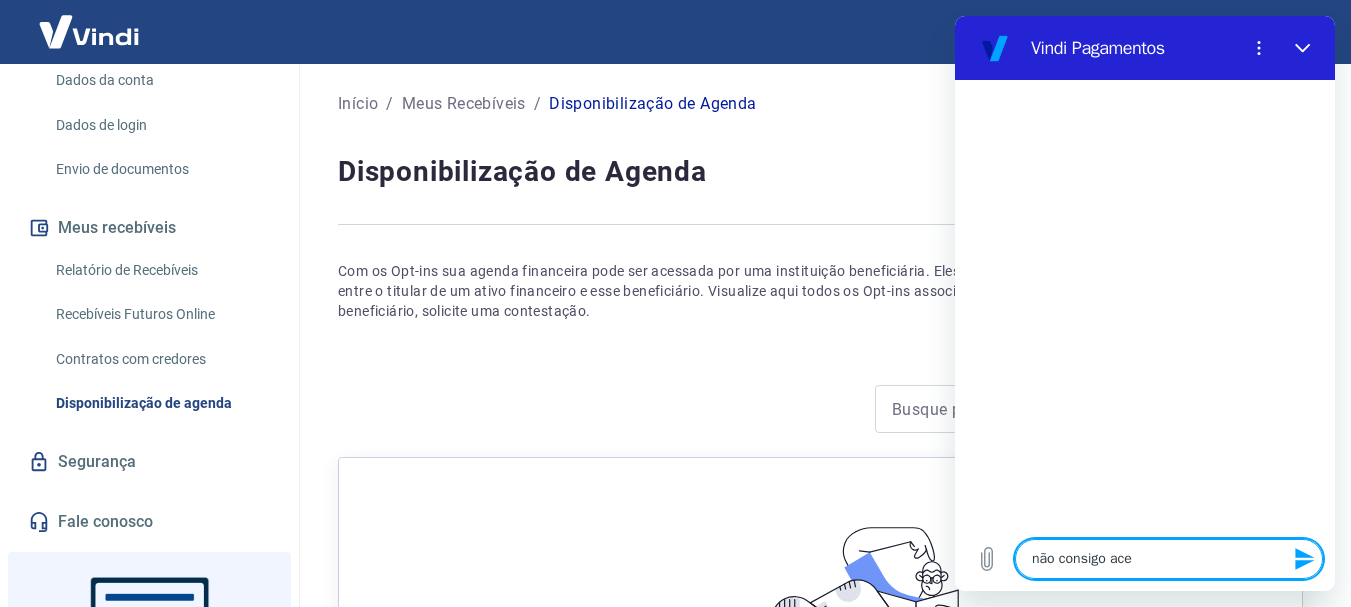 type on "não consigo aces" 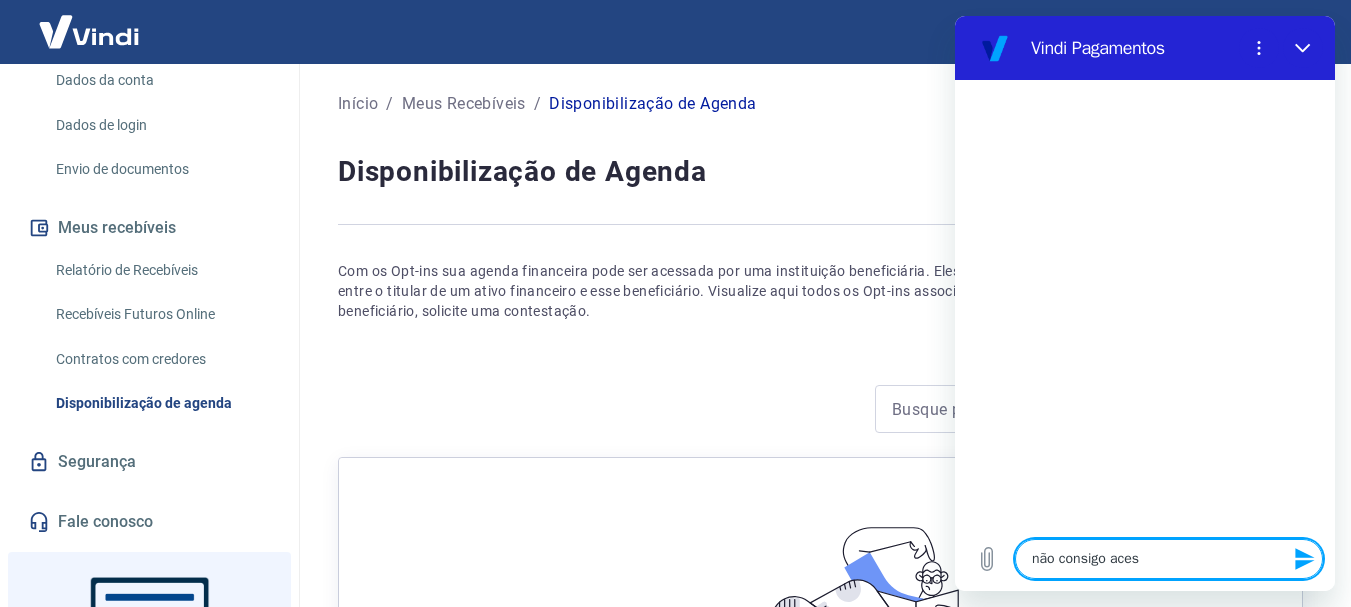 type on "não consigo acess" 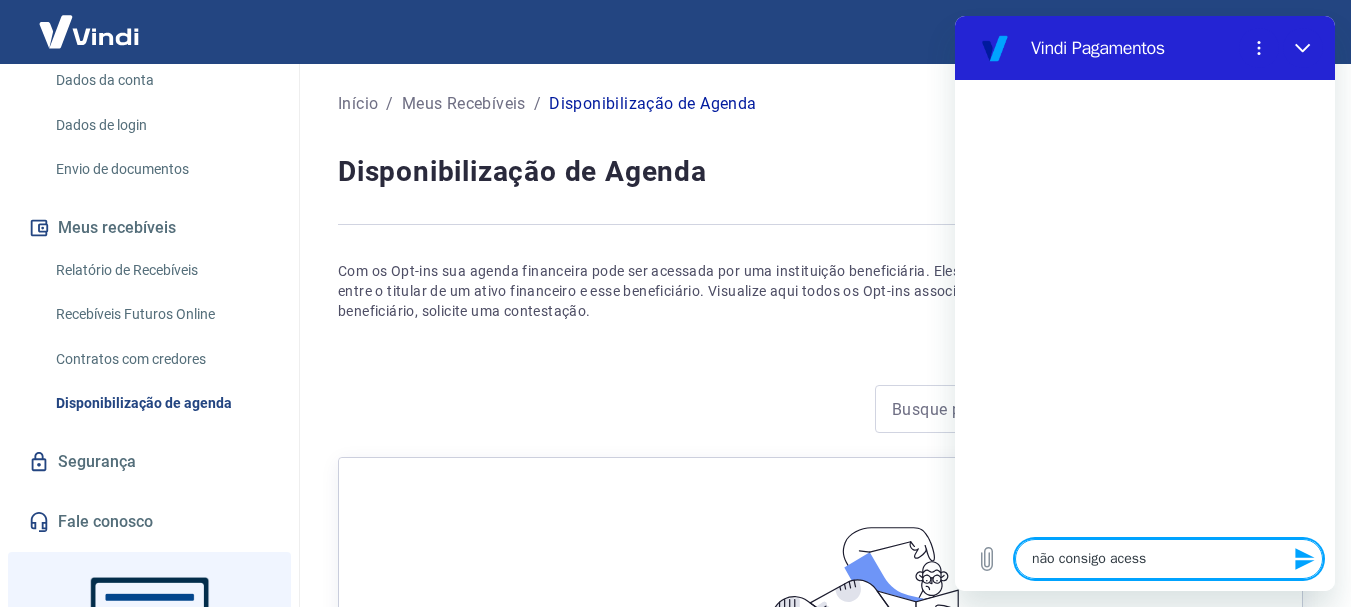type on "não consigo acessa" 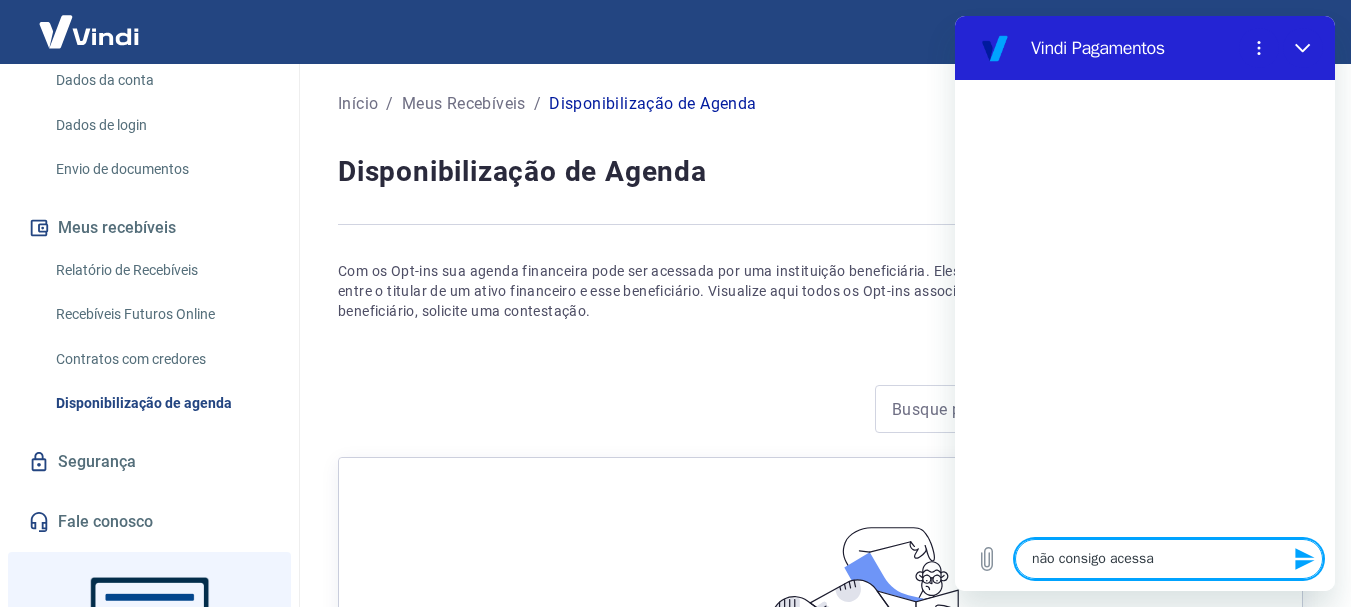 type on "não consigo acessar" 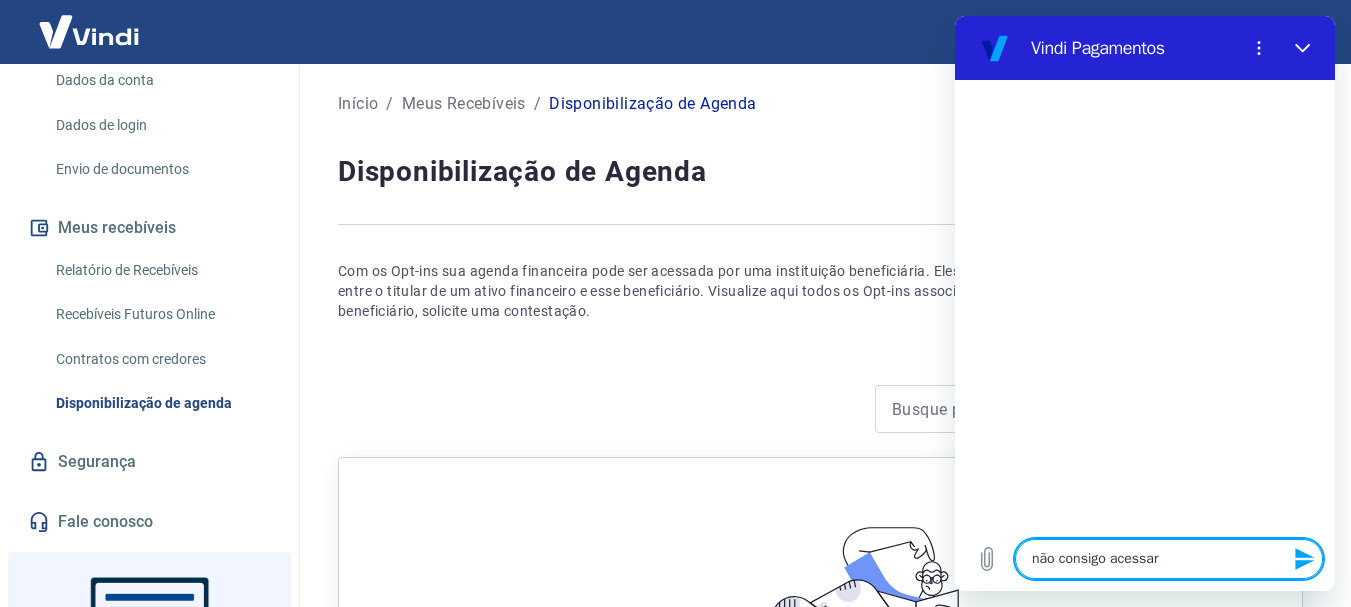 type on "não consigo acessar" 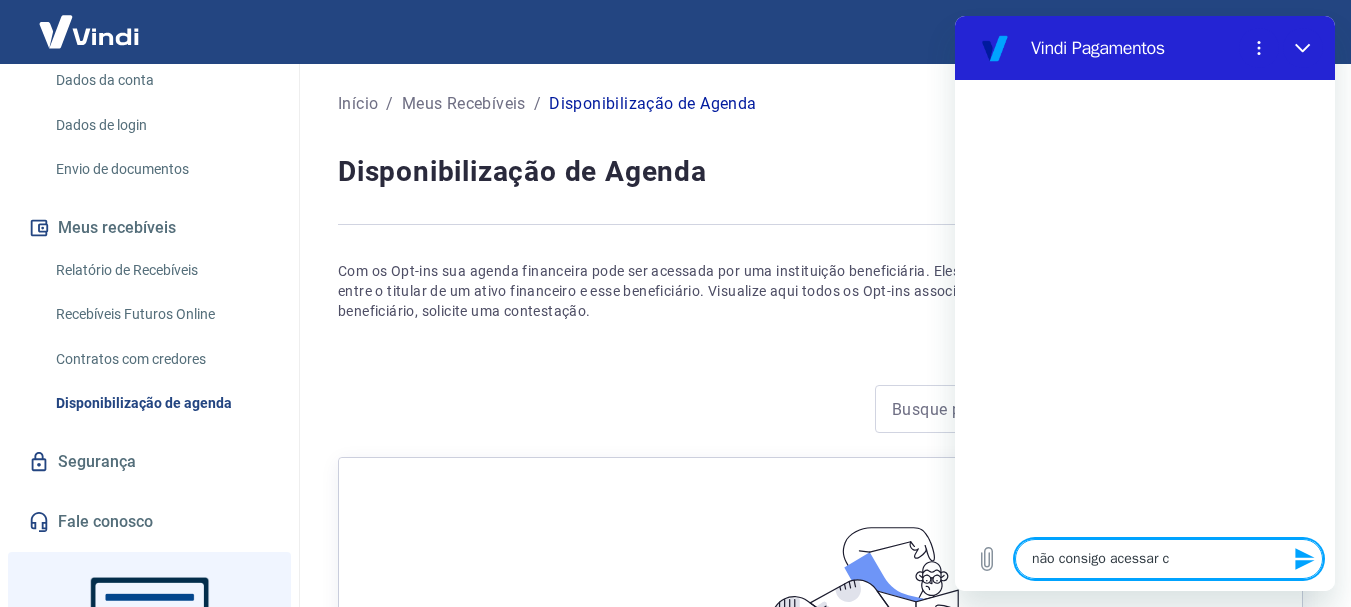 type on "não consigo acessar co" 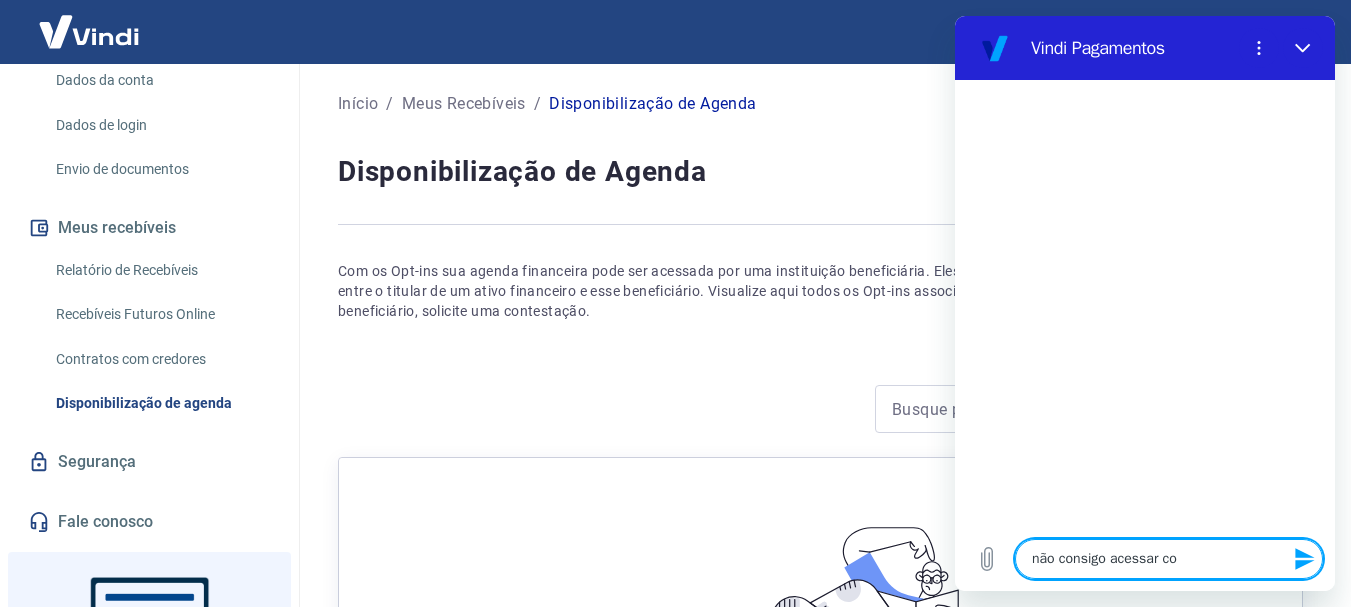 type on "não consigo acessar con" 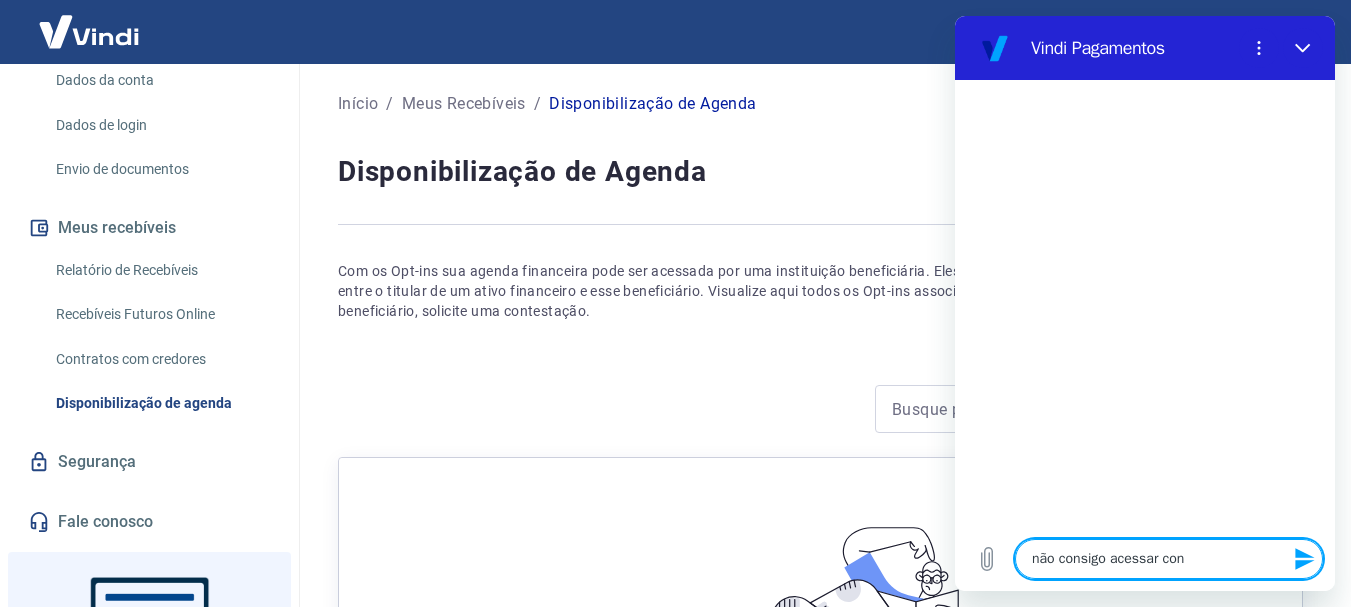 type on "não consigo acessar cont" 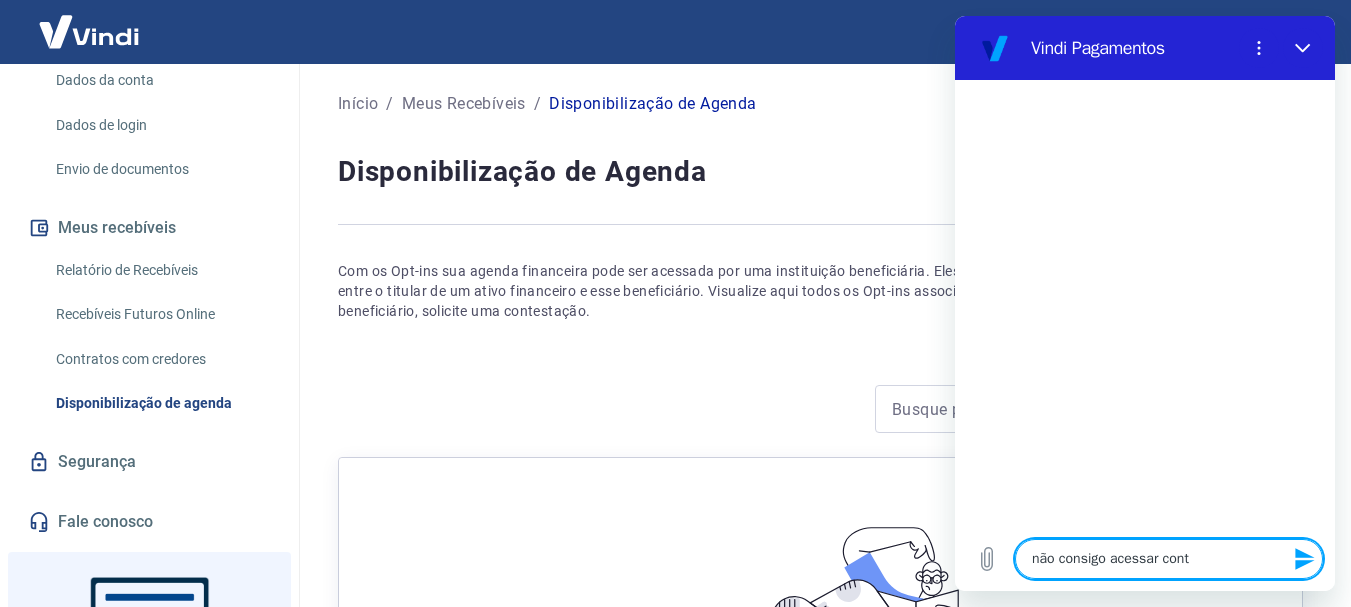 type on "não consigo acessar conta" 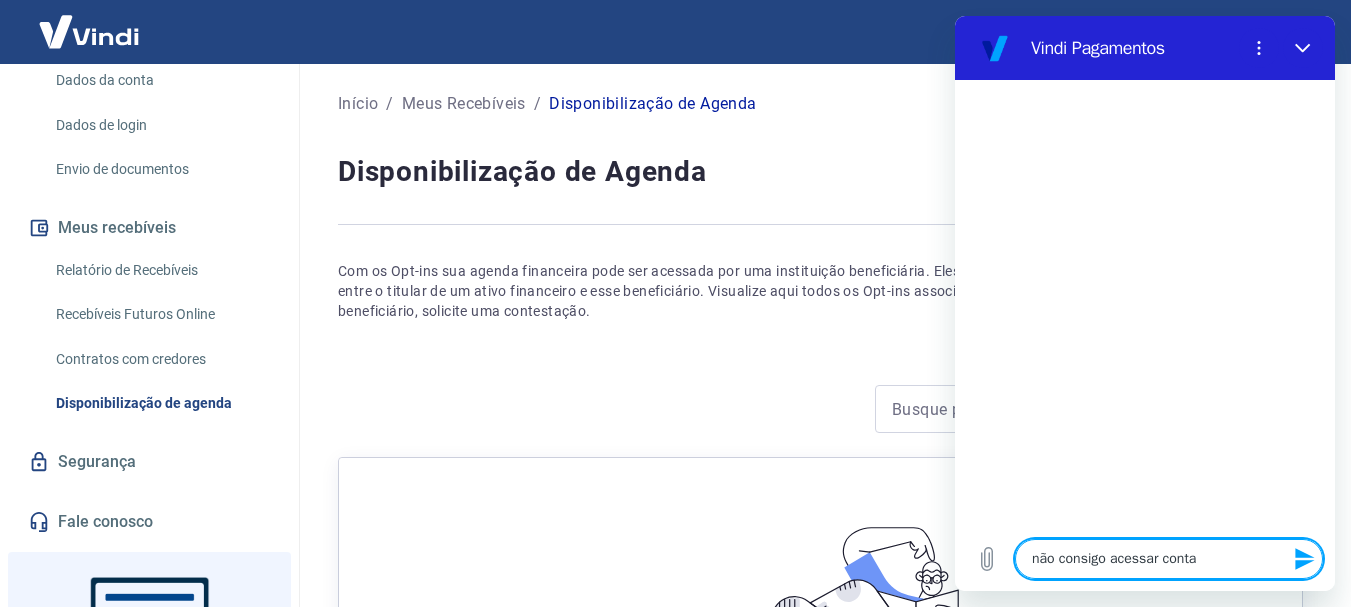 type on "não consigo acessar conta" 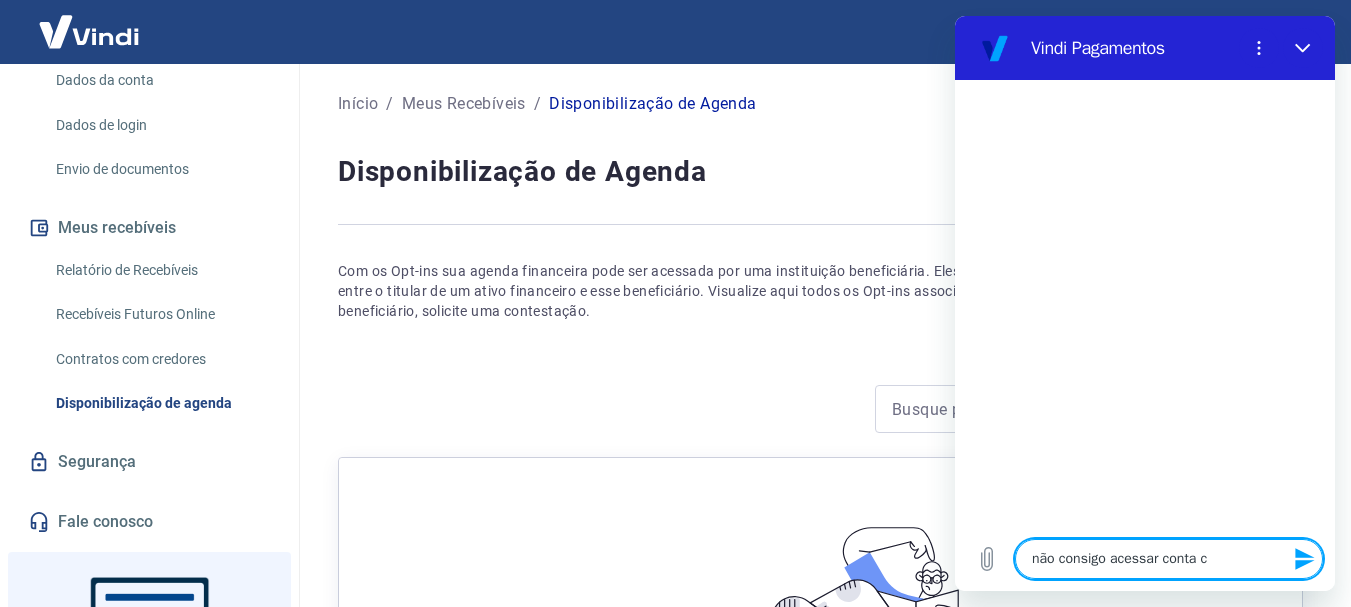 type on "não consigo acessar conta co" 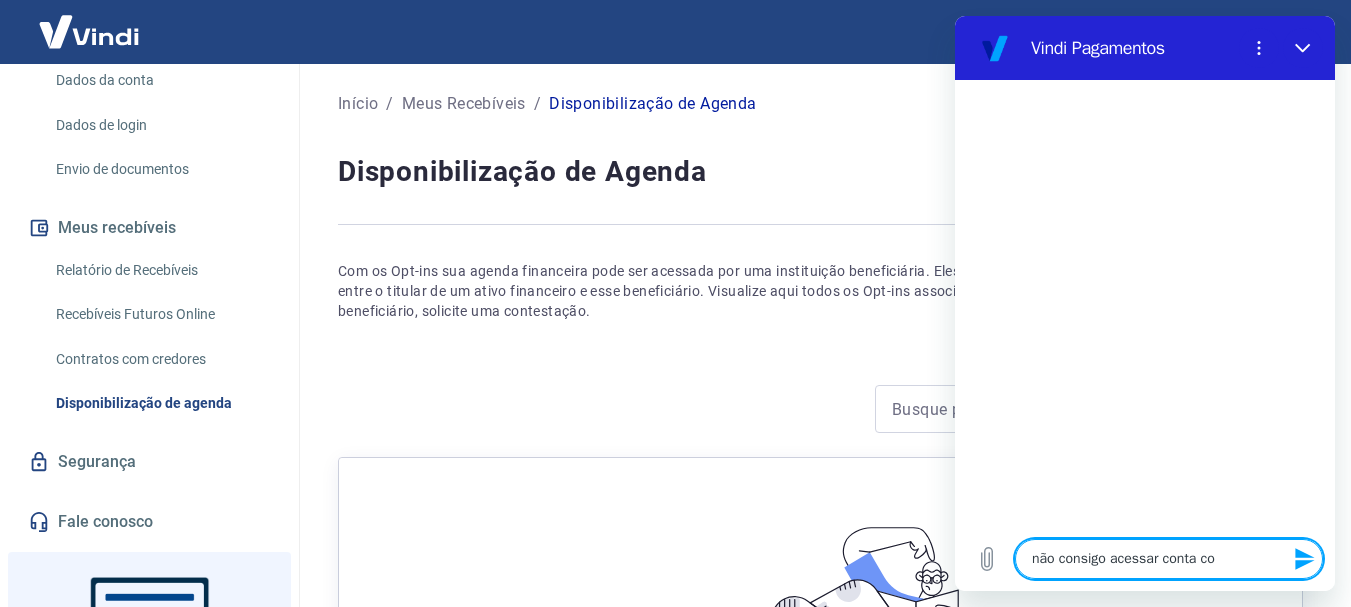type on "não consigo acessar conta com" 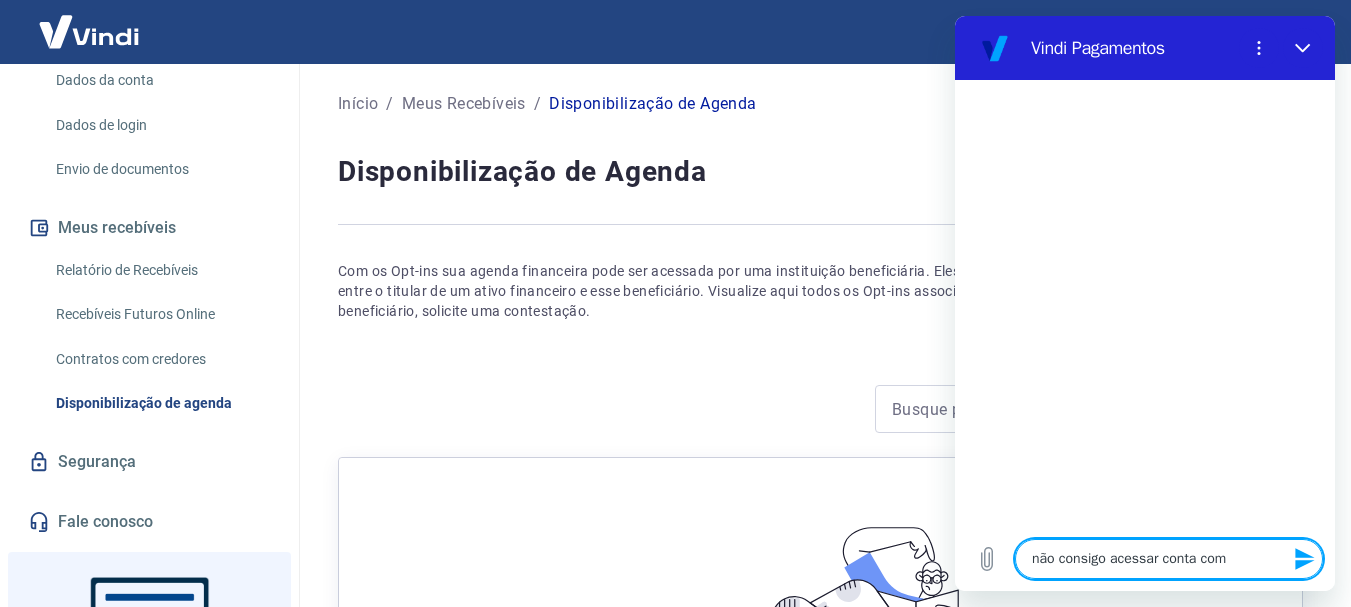 type on "não consigo acessar conta com" 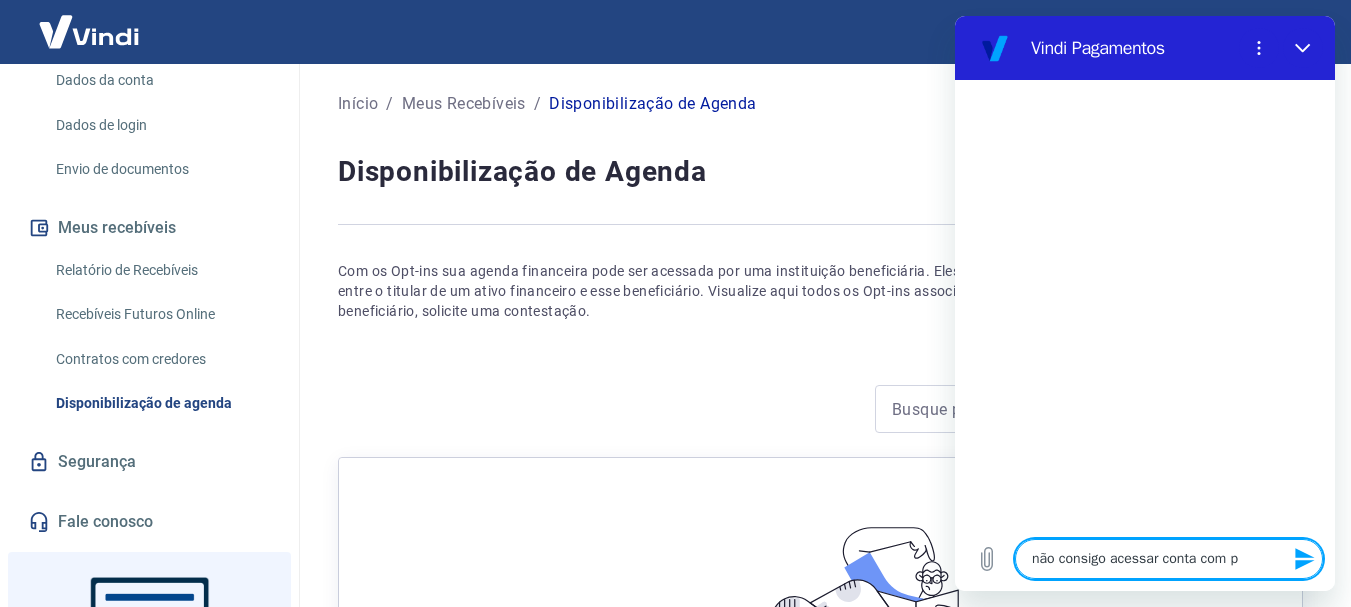 type on "não consigo acessar conta com pe" 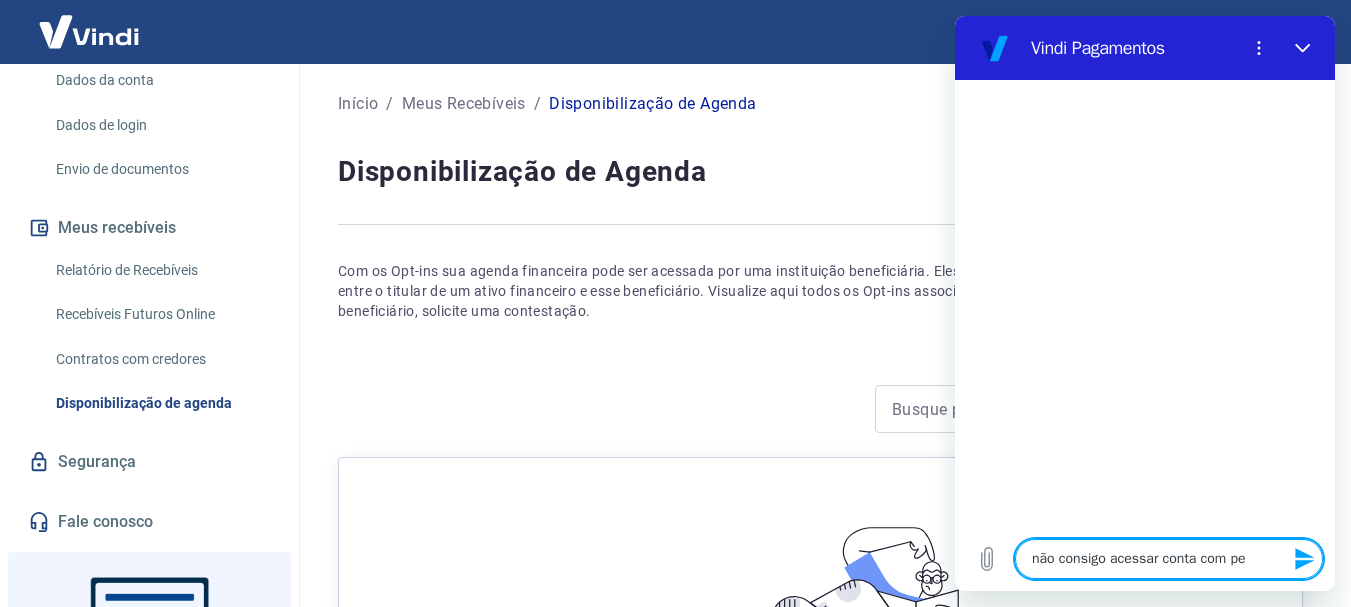 type on "não consigo acessar conta com per" 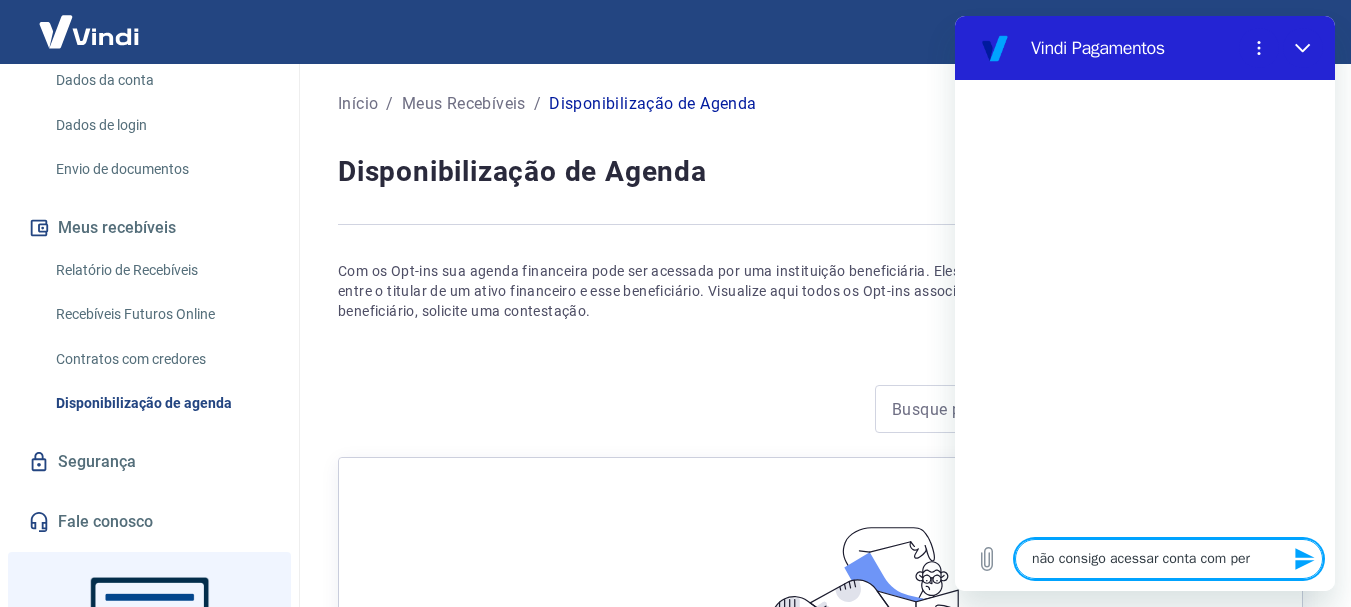 type on "não consigo acessar conta com perm" 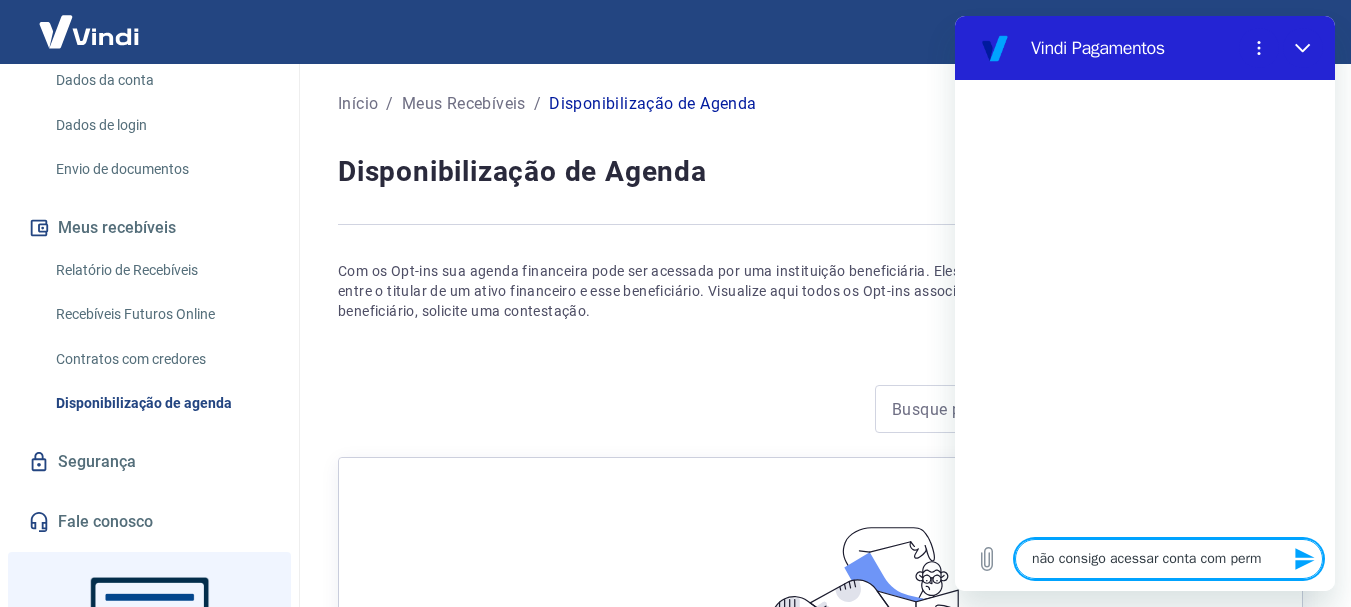 type on "não consigo acessar conta com permi" 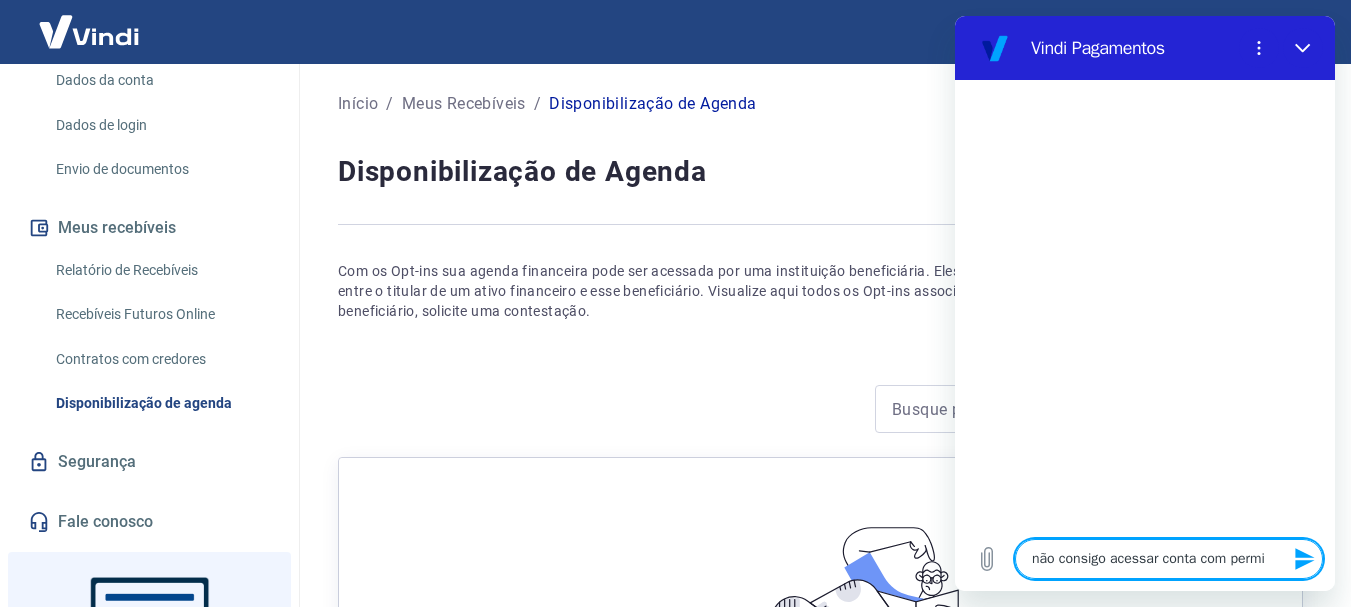 type on "não consigo acessar conta com permis" 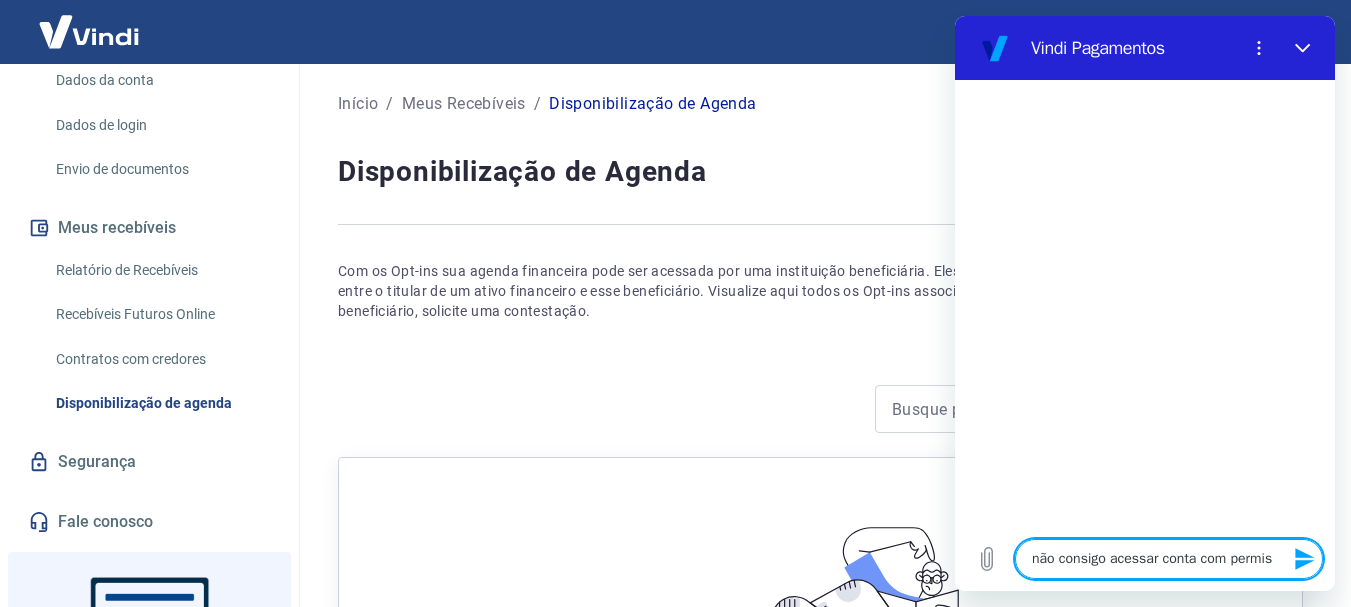 type on "não consigo acessar conta com permiss" 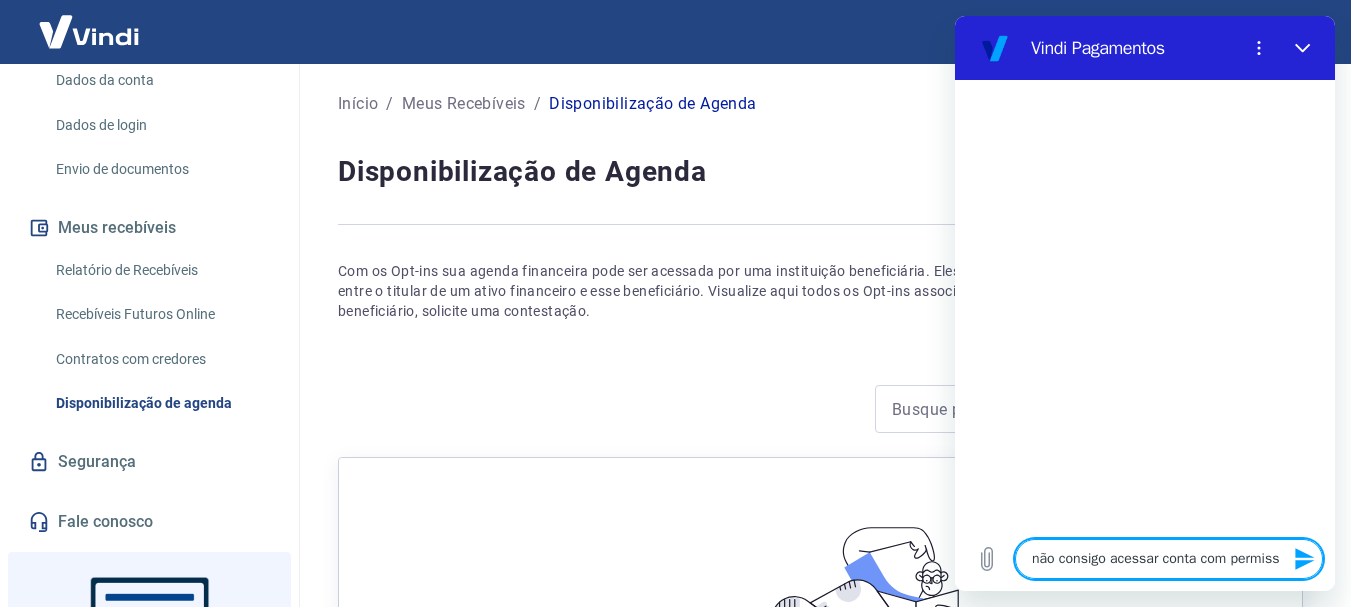 type on "não consigo acessar conta com permissã" 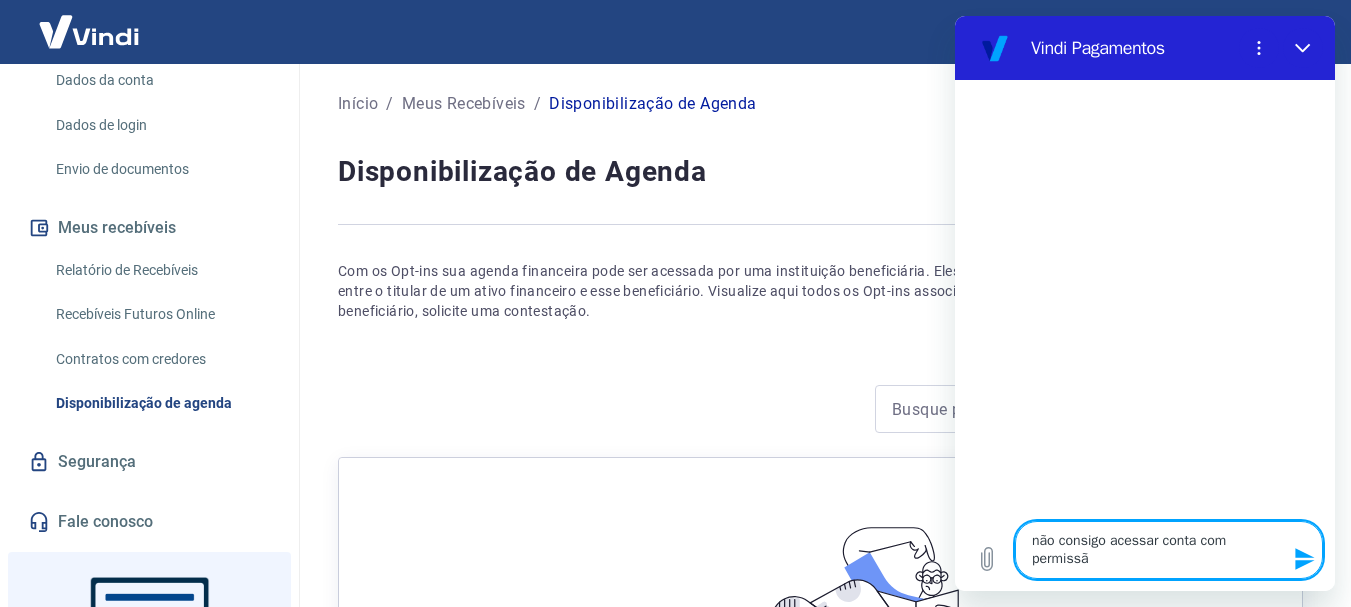 type on "não consigo acessar conta com permissão" 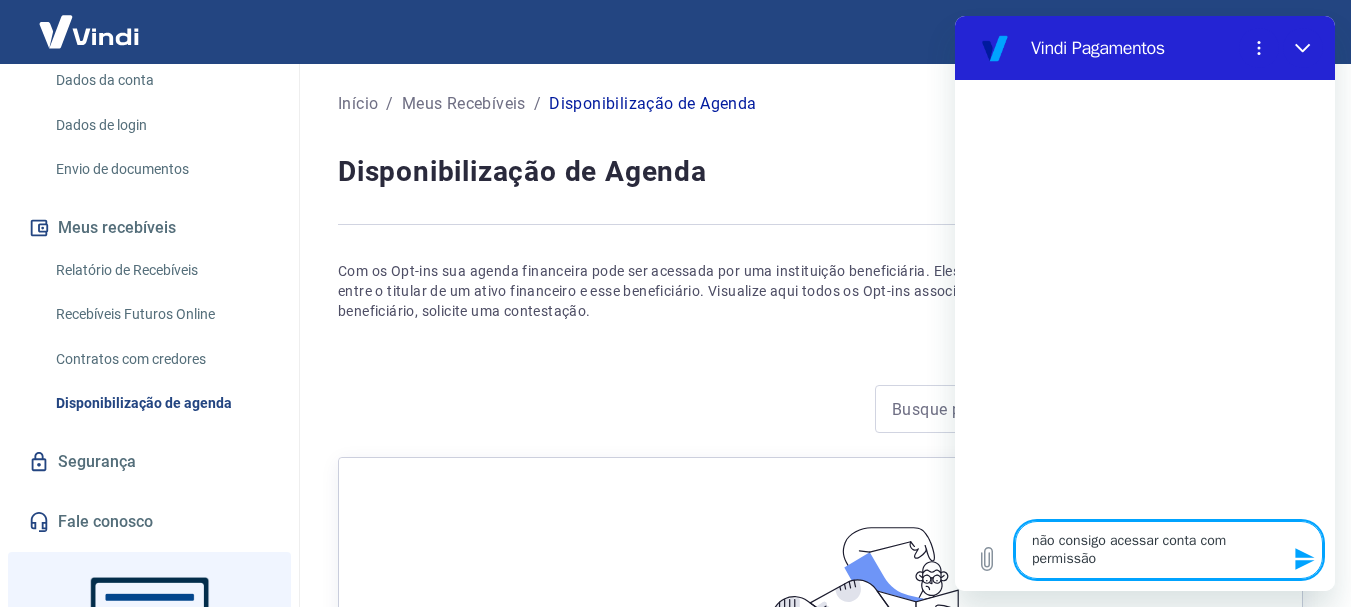 type 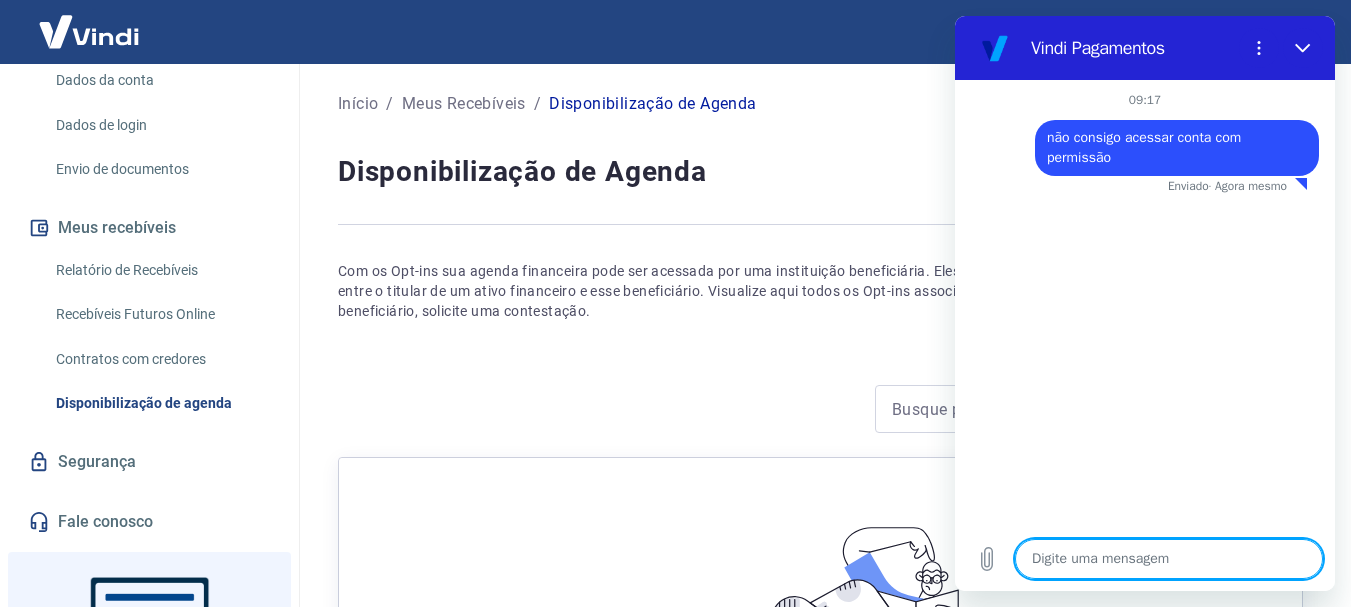 type on "x" 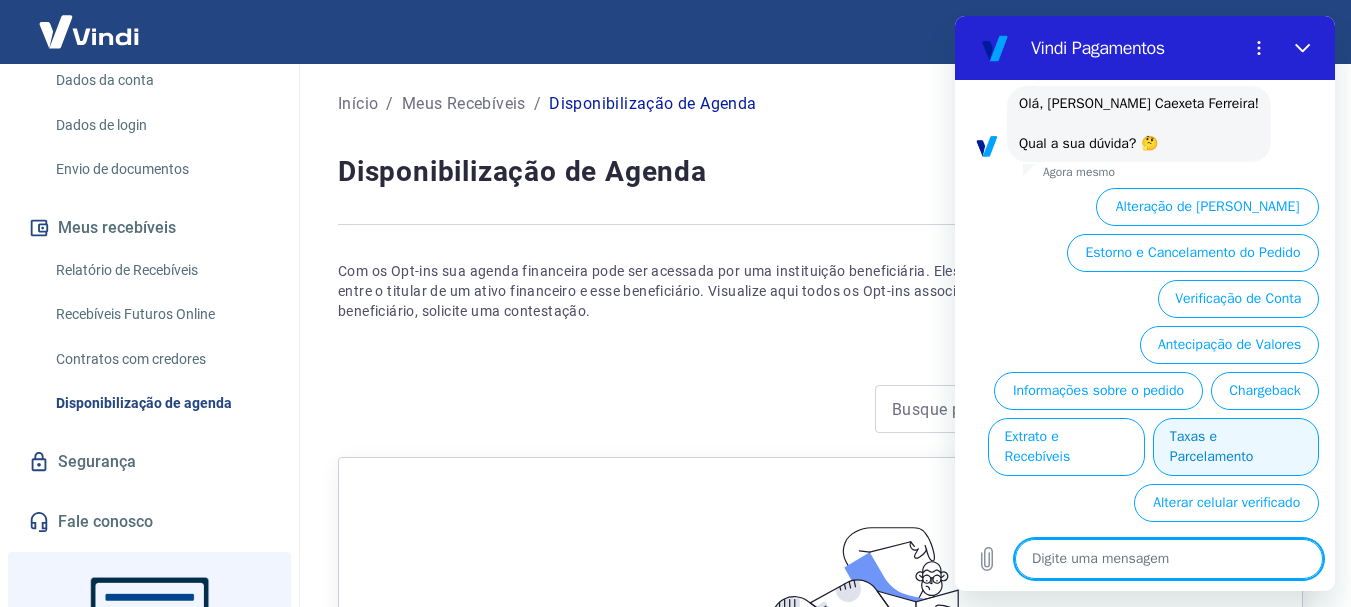 scroll, scrollTop: 146, scrollLeft: 0, axis: vertical 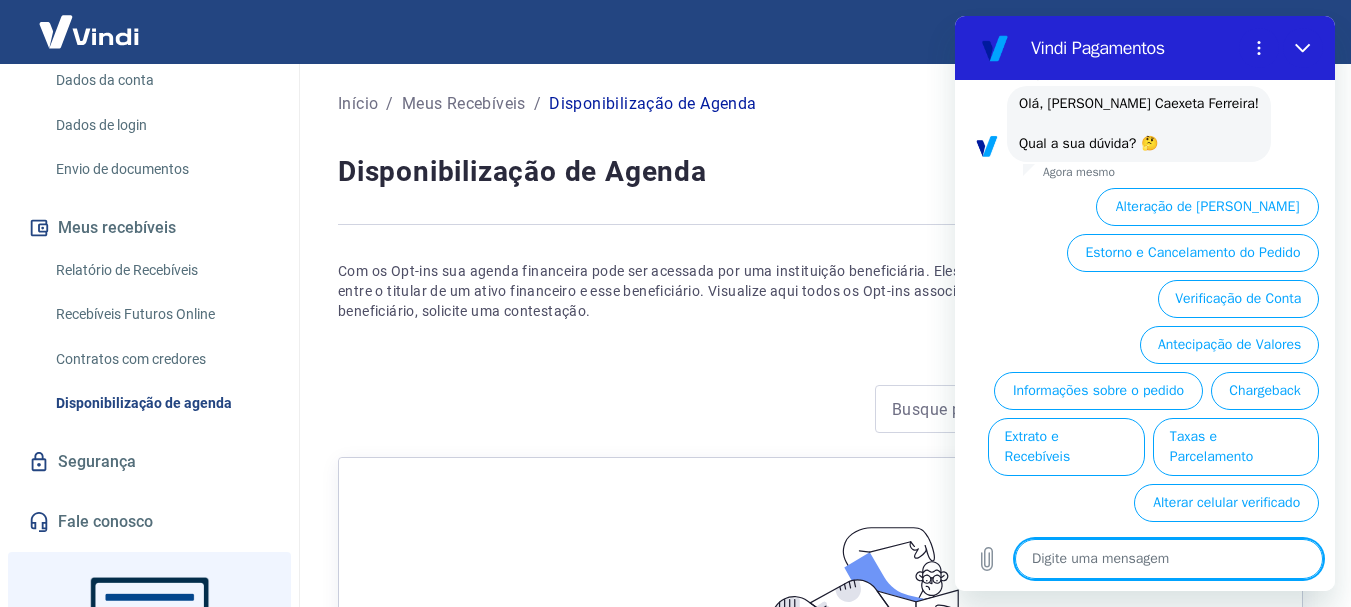 click at bounding box center [1169, 559] 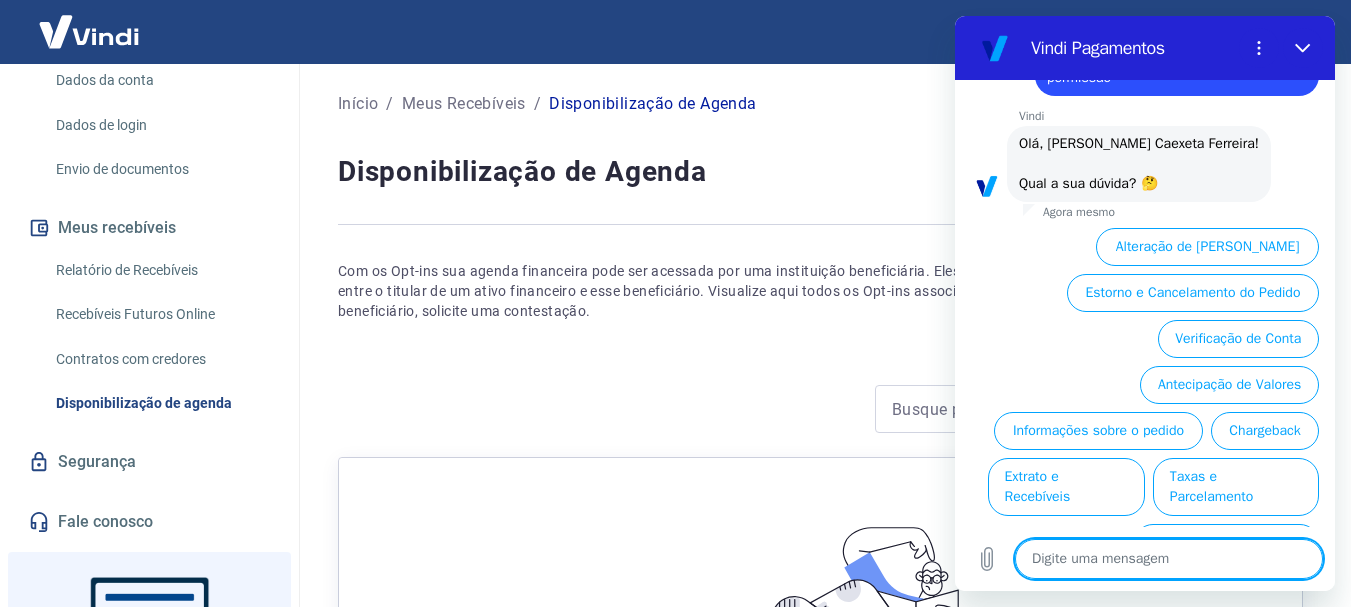 scroll, scrollTop: 0, scrollLeft: 0, axis: both 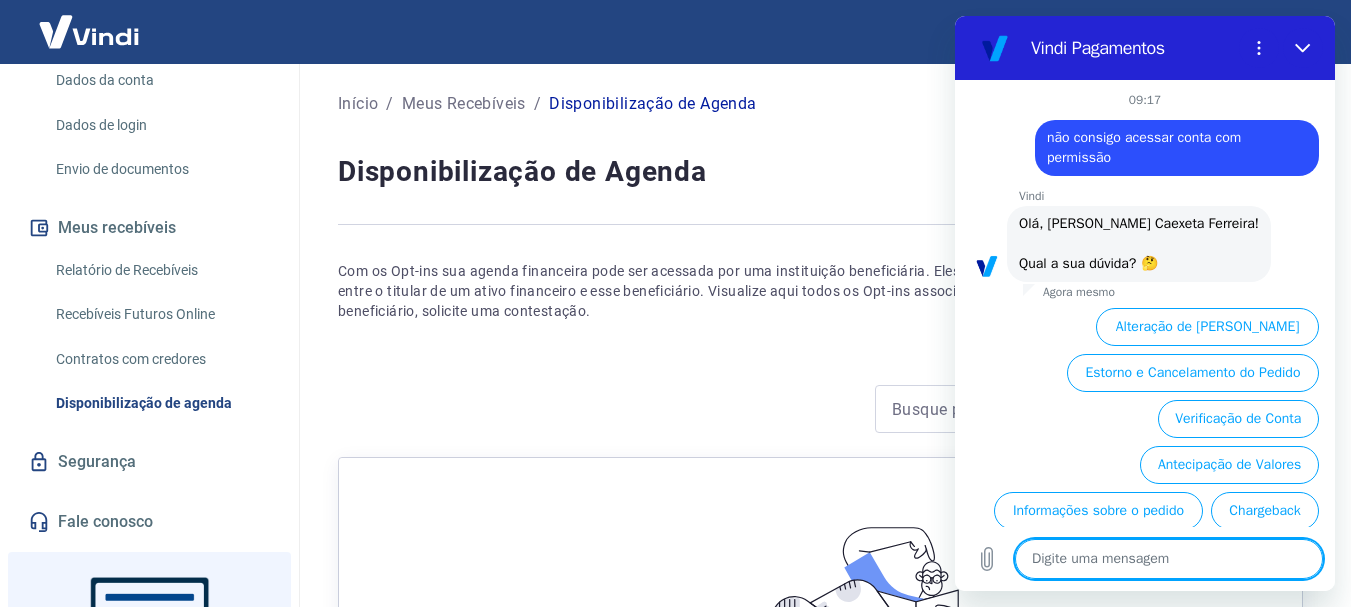 type on "c" 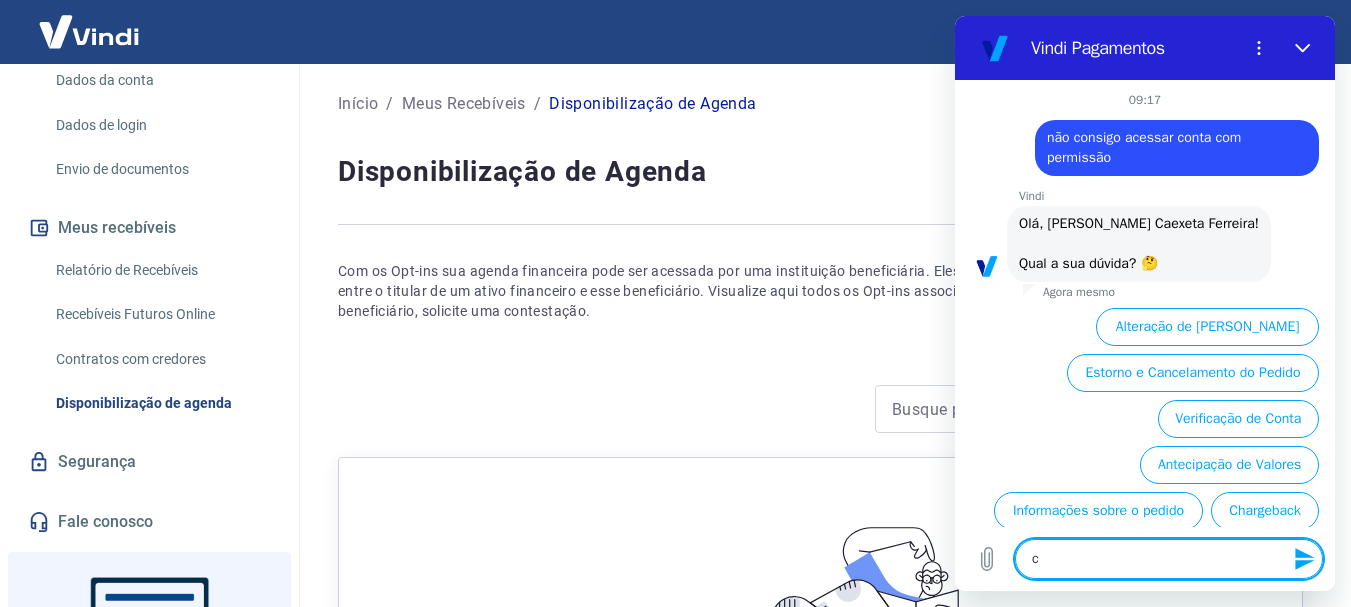 type on "co" 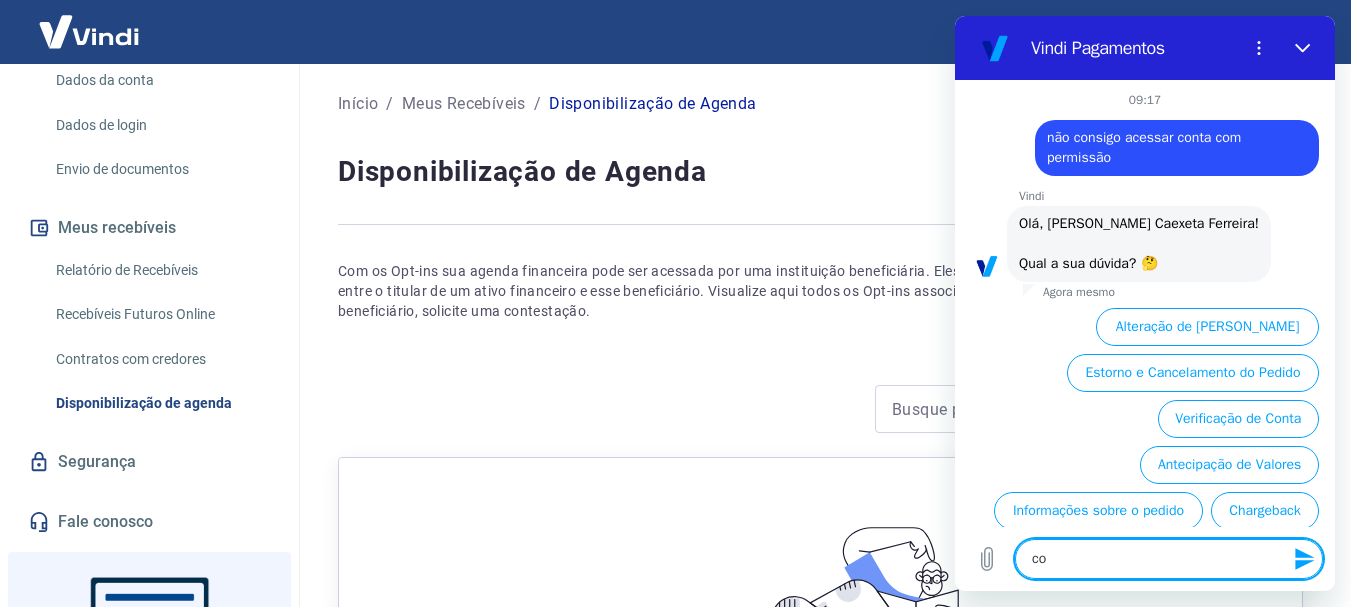 type on "con" 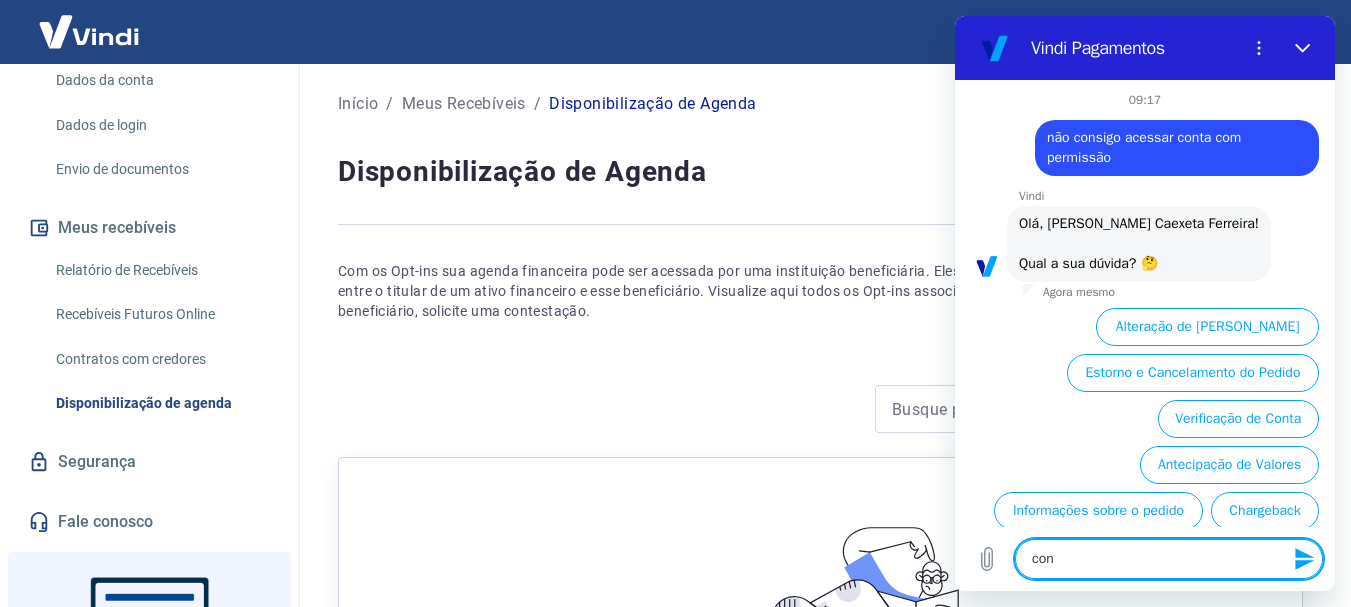 type on "cont" 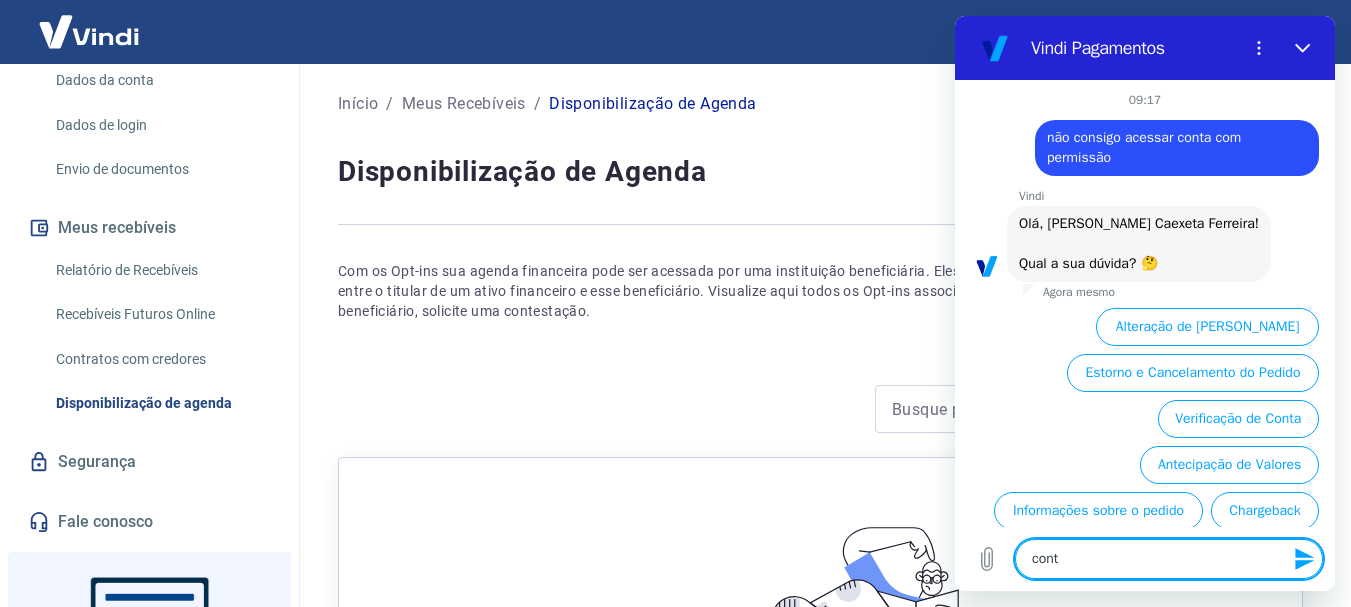 type on "x" 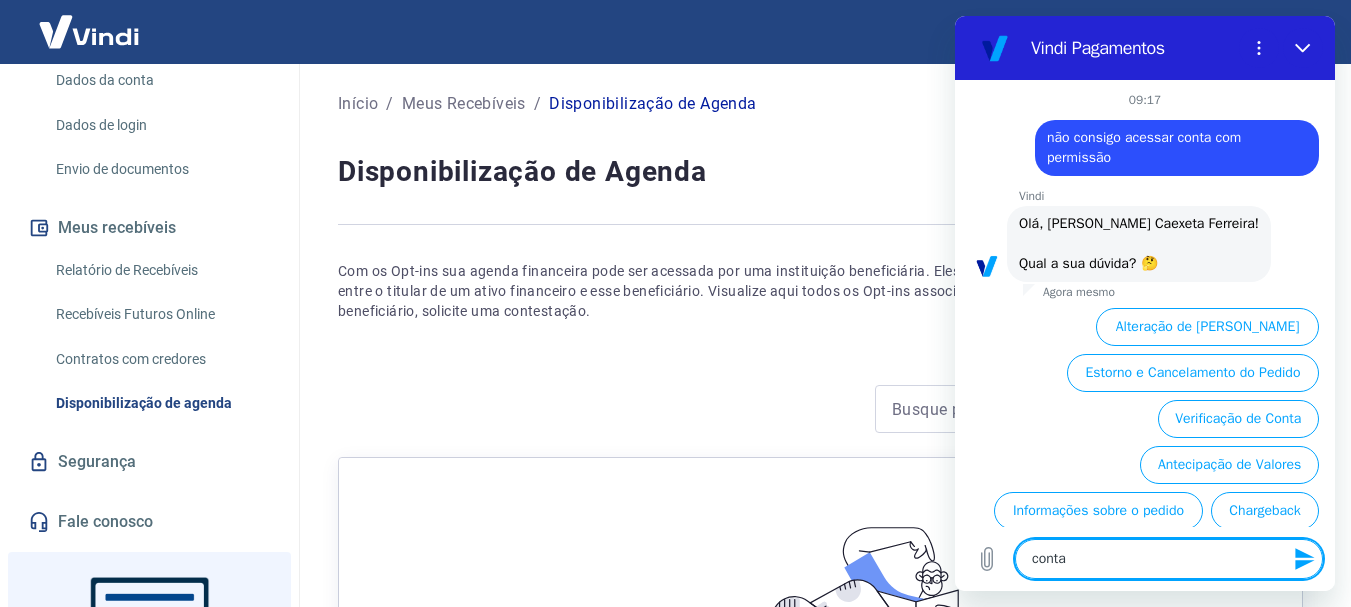 type on "conta" 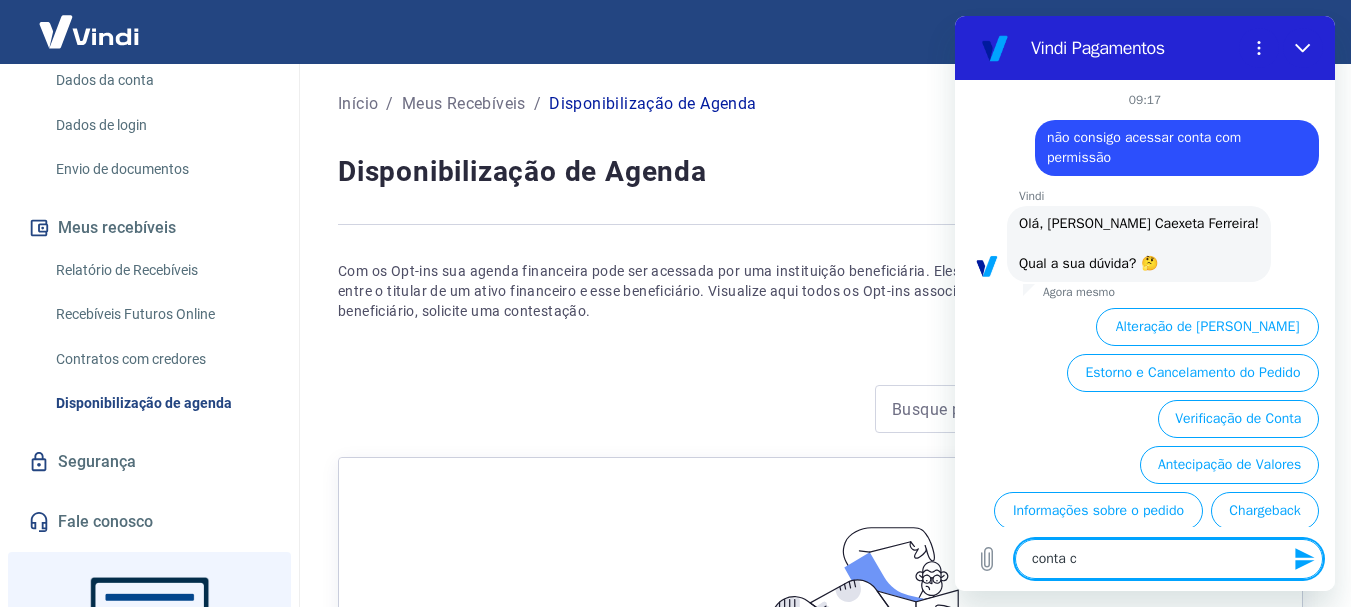 type on "conta co" 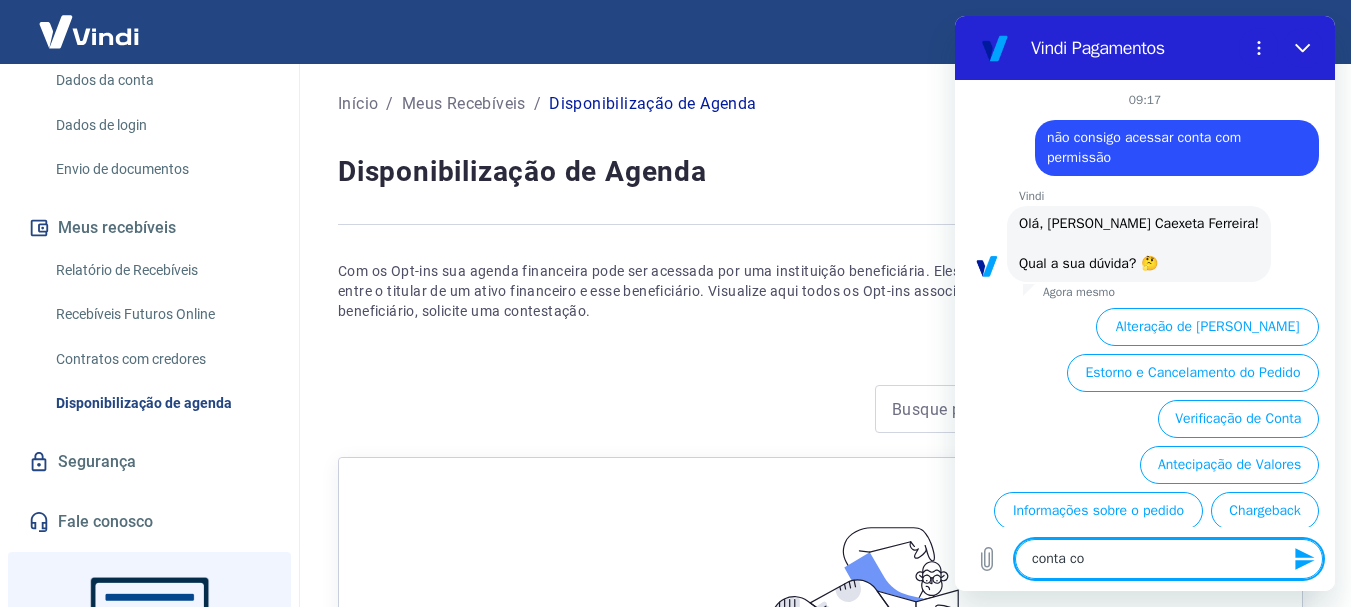type on "conta com" 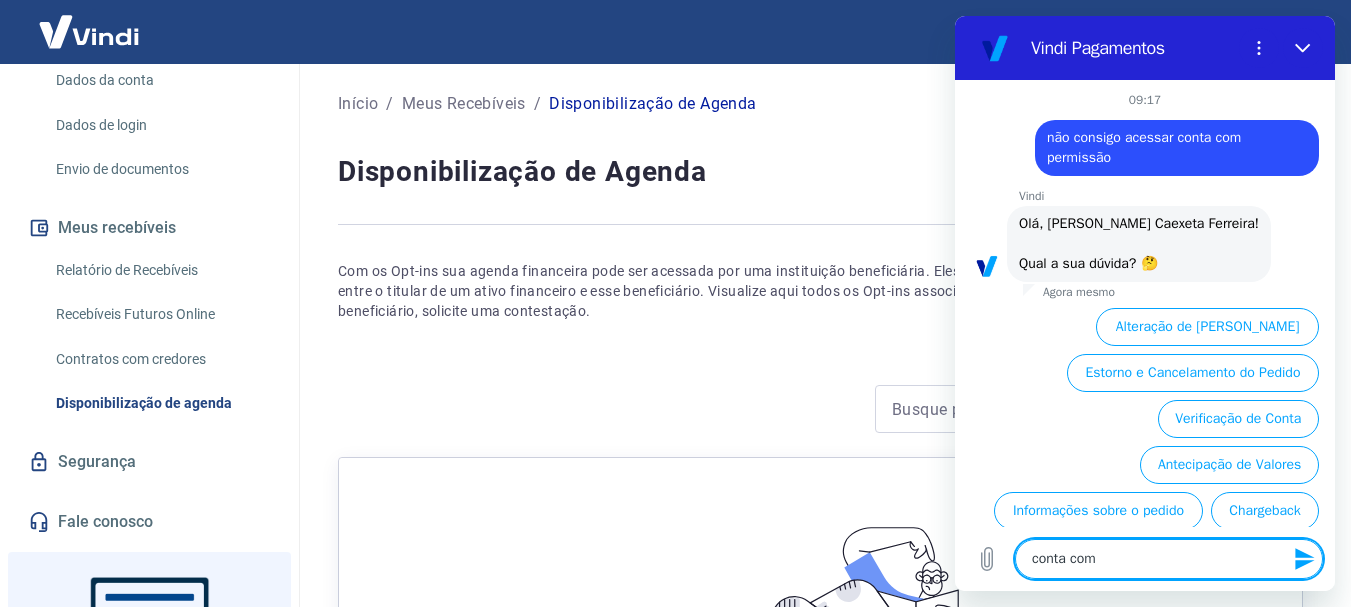 type on "conta com" 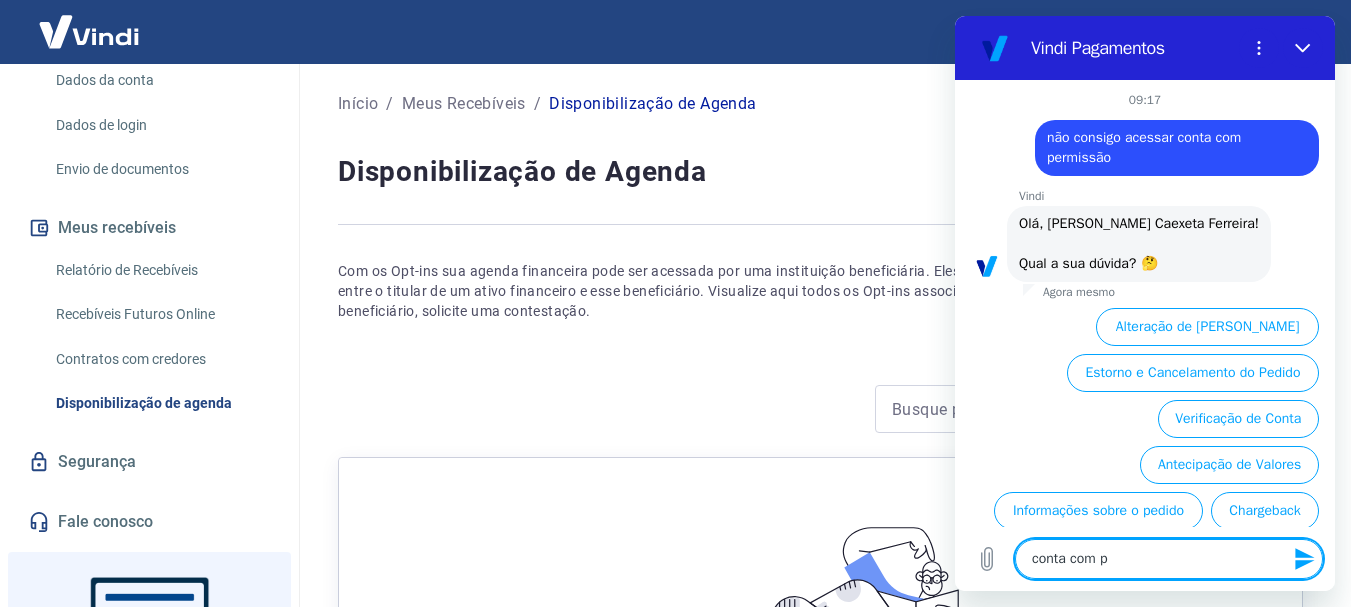 type on "conta com pe" 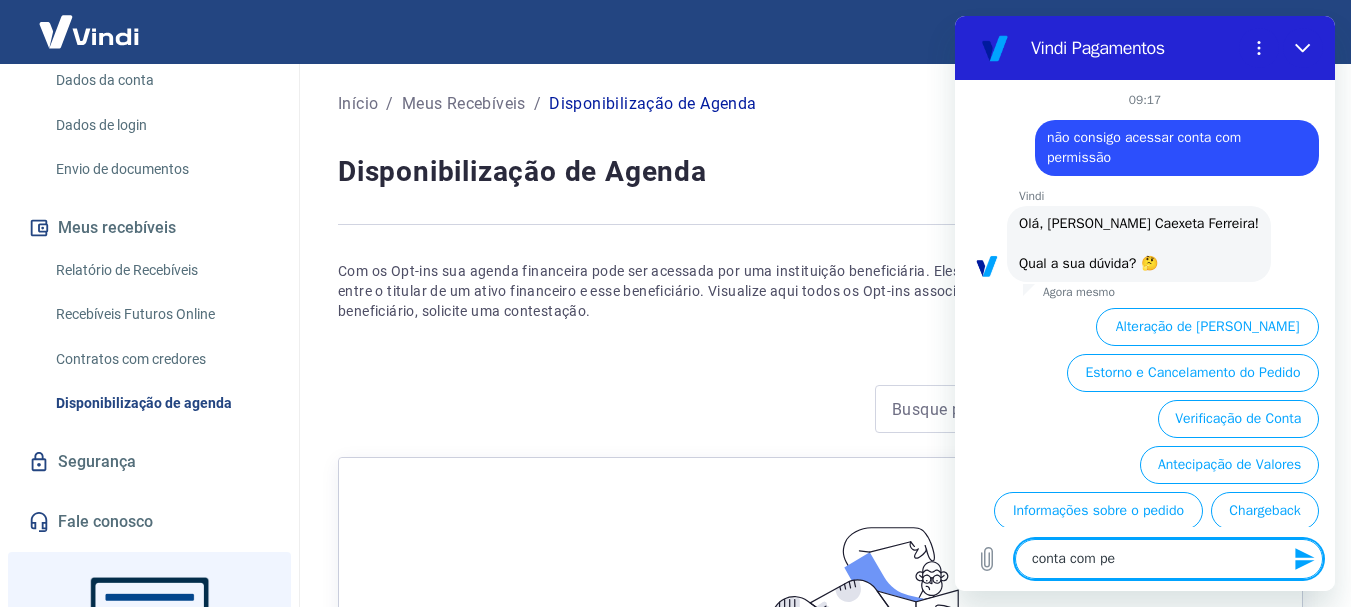 type on "x" 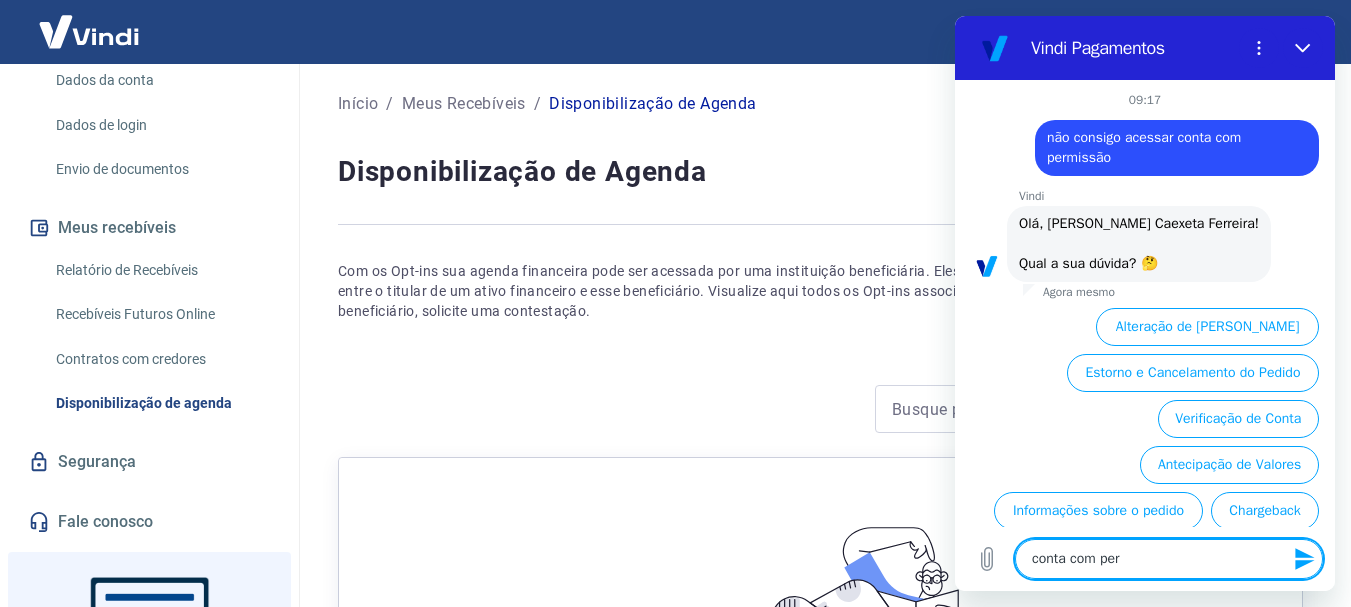type on "conta com perm" 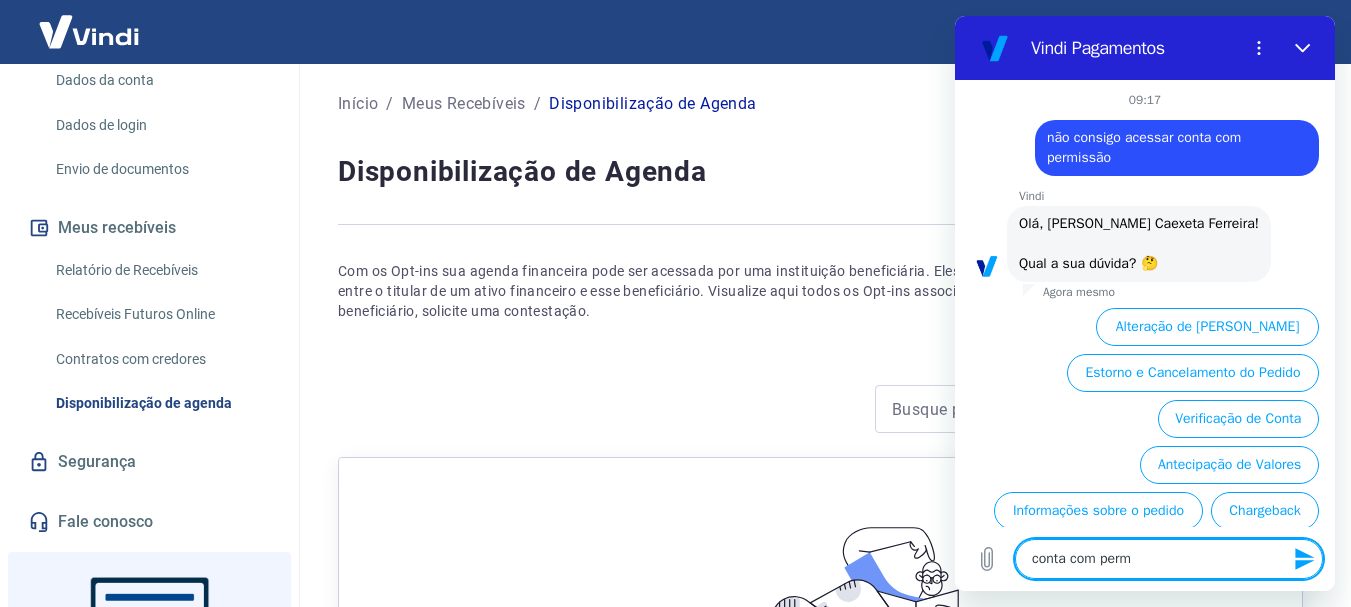 type on "conta com permi" 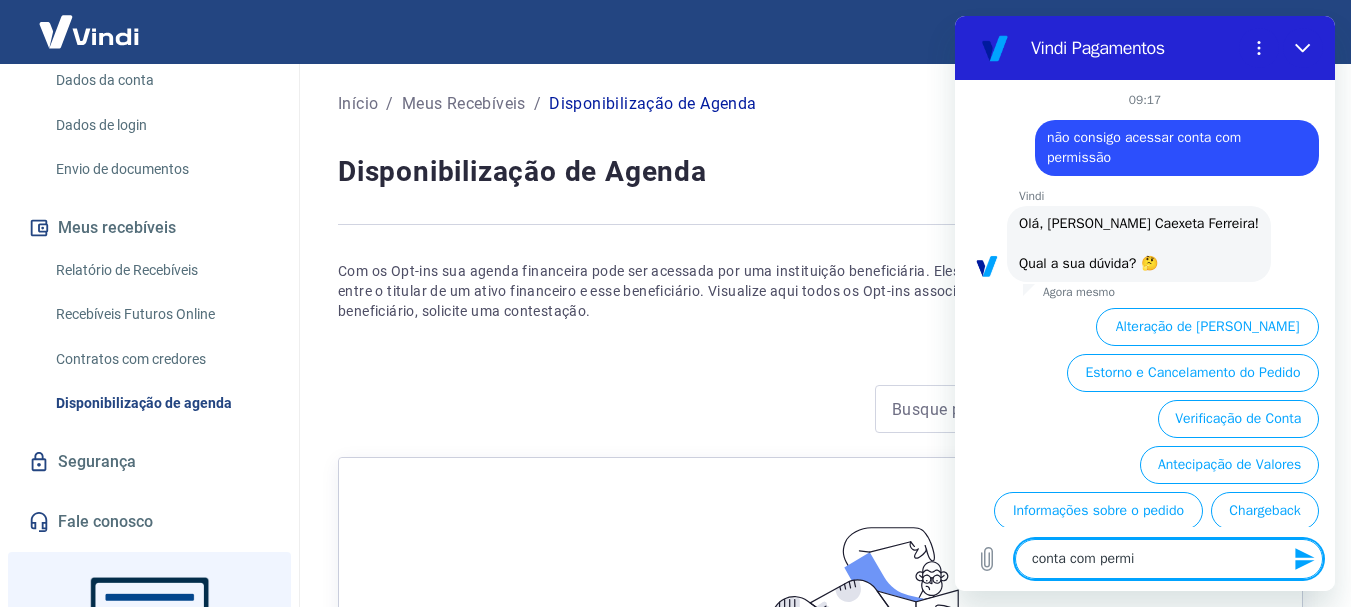 type on "conta com permis" 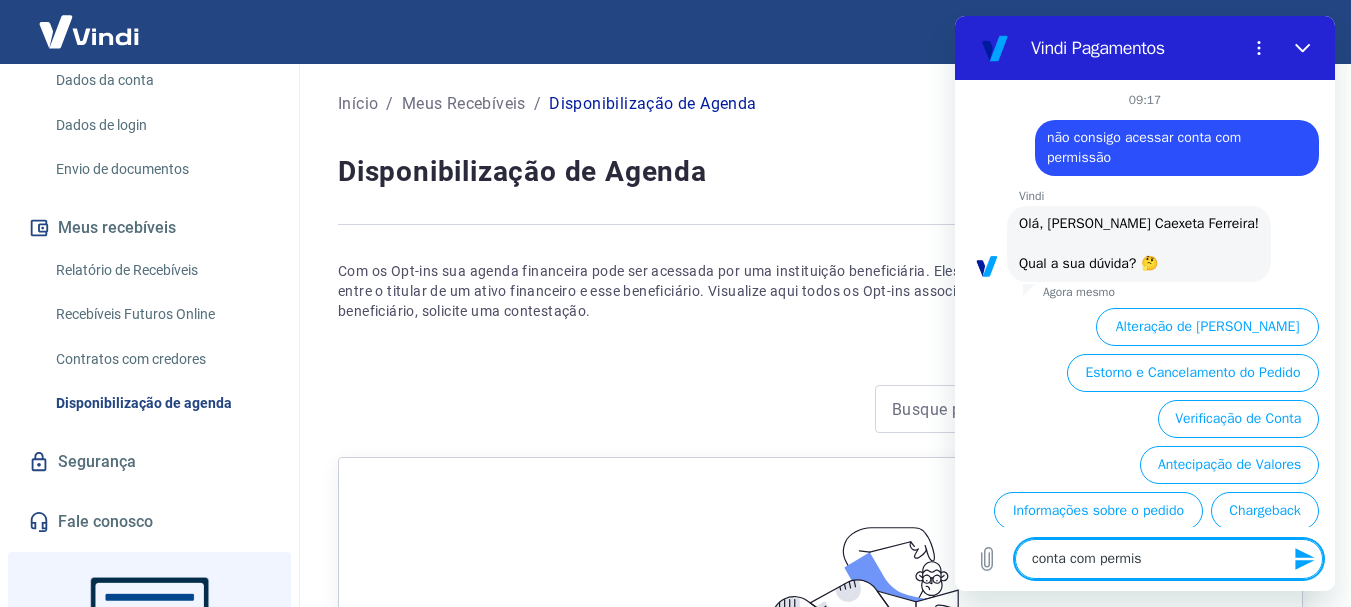 type on "x" 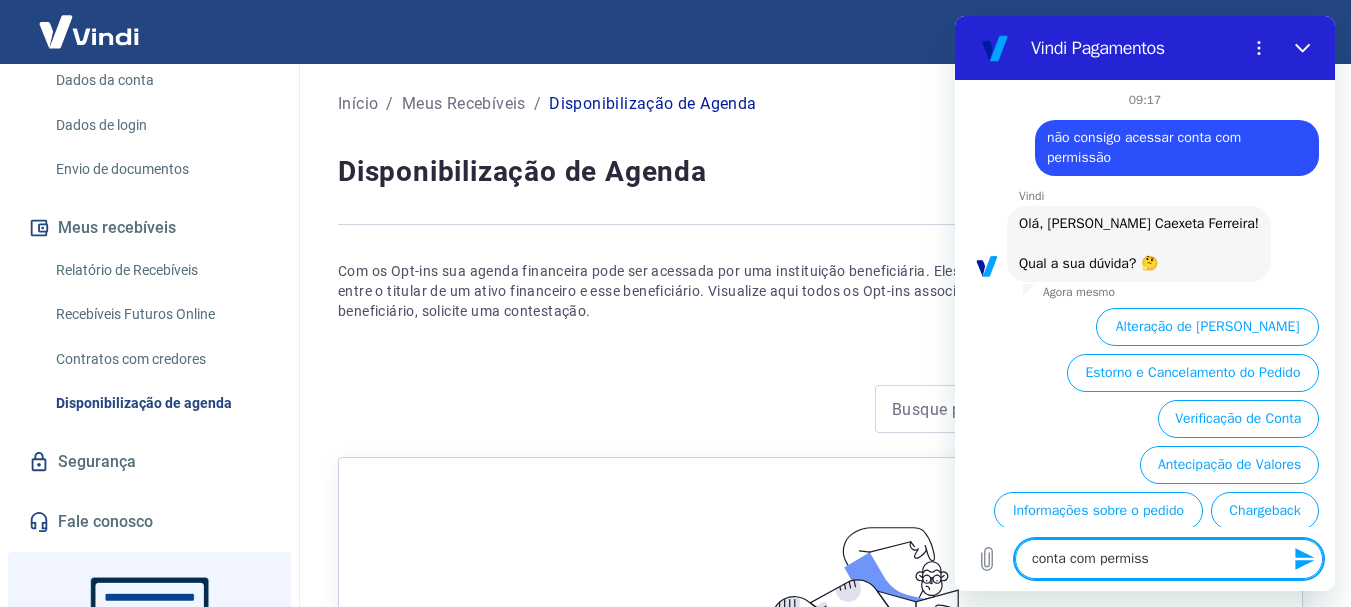 type on "conta com permissã" 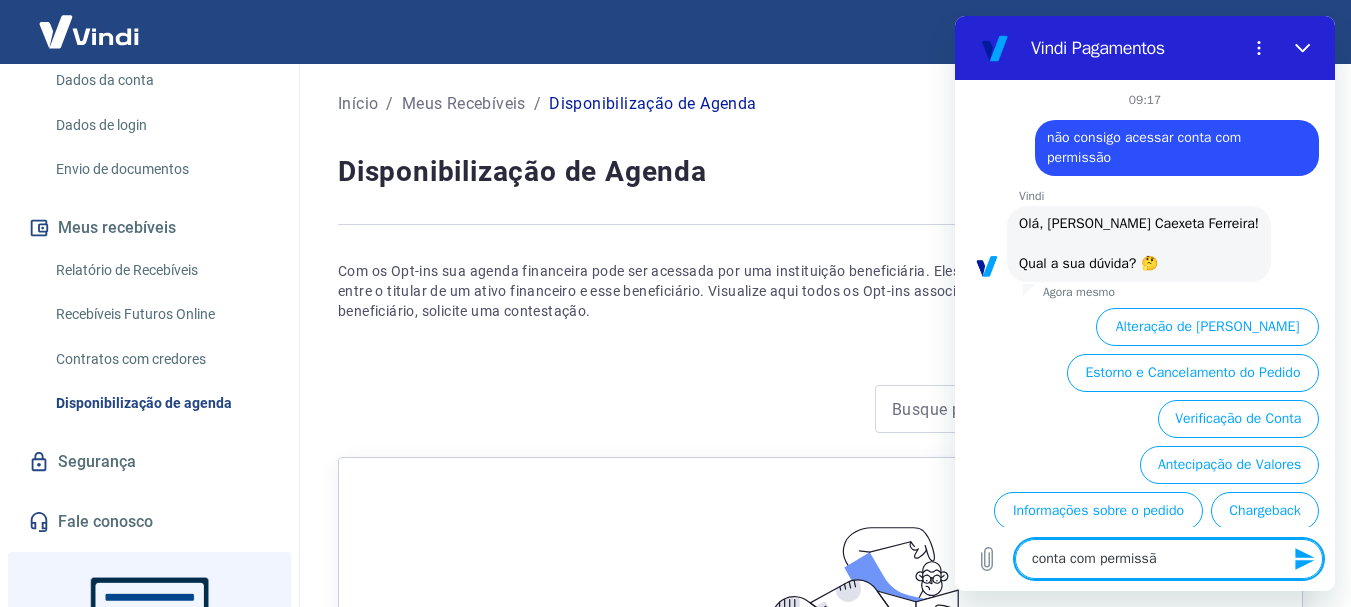 type on "conta com permissão" 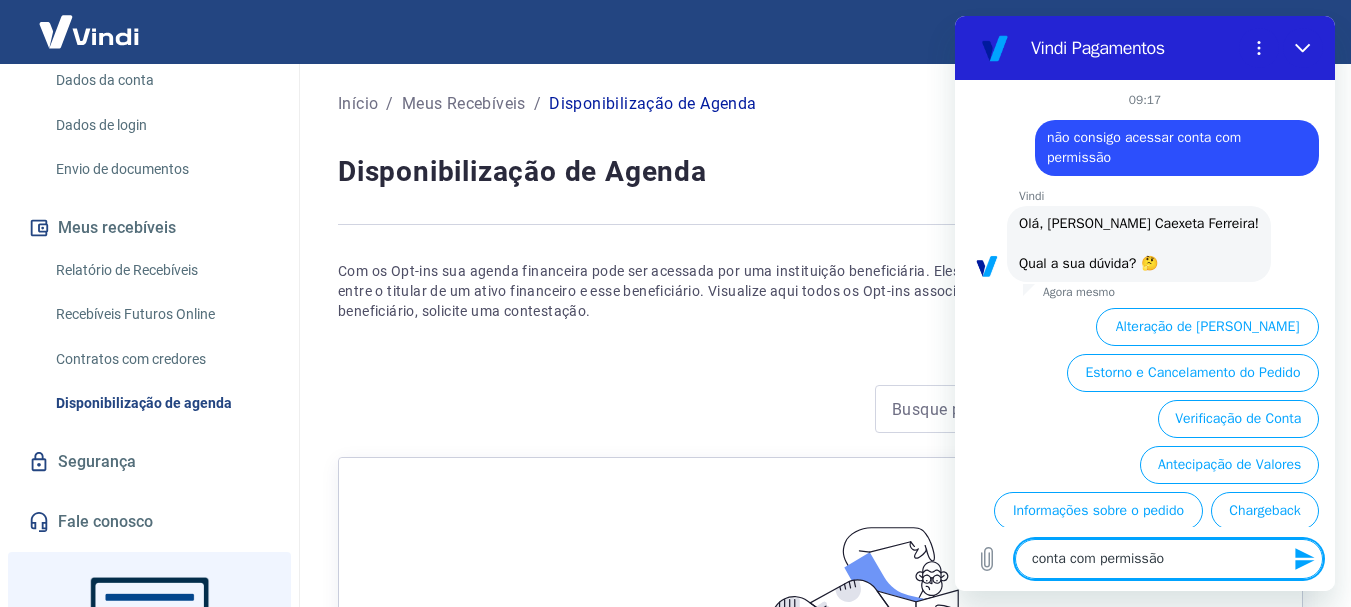 type 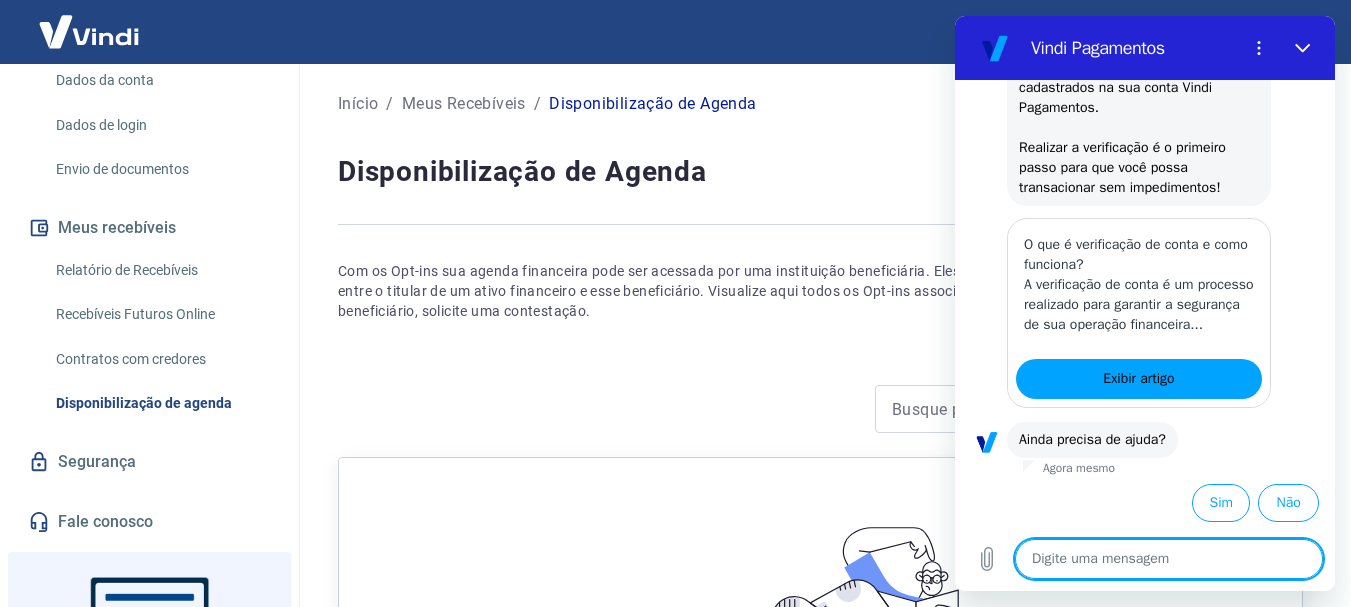scroll, scrollTop: 390, scrollLeft: 0, axis: vertical 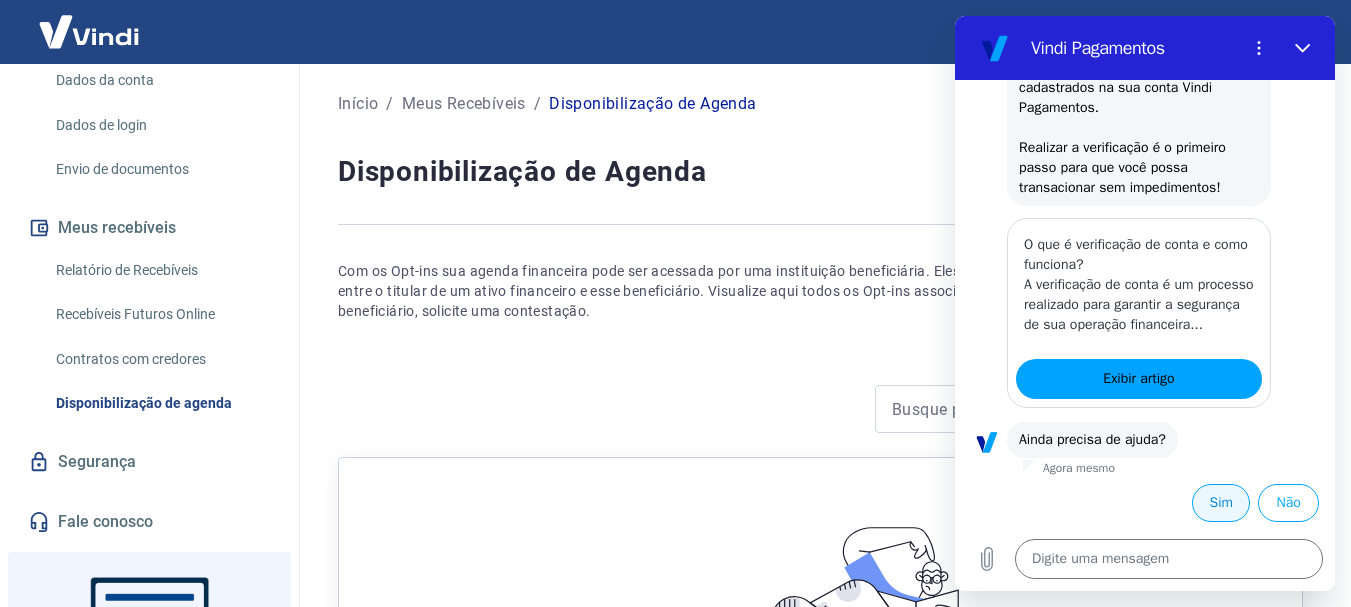 click on "Sim" at bounding box center (1221, 503) 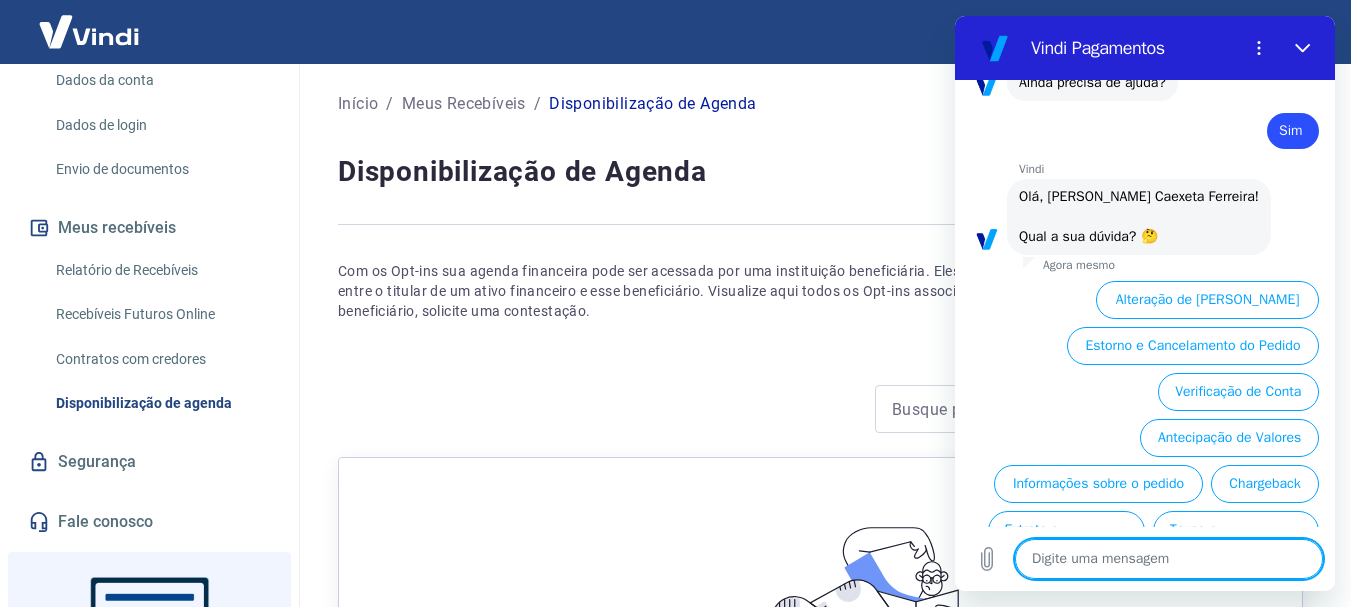 scroll, scrollTop: 866, scrollLeft: 0, axis: vertical 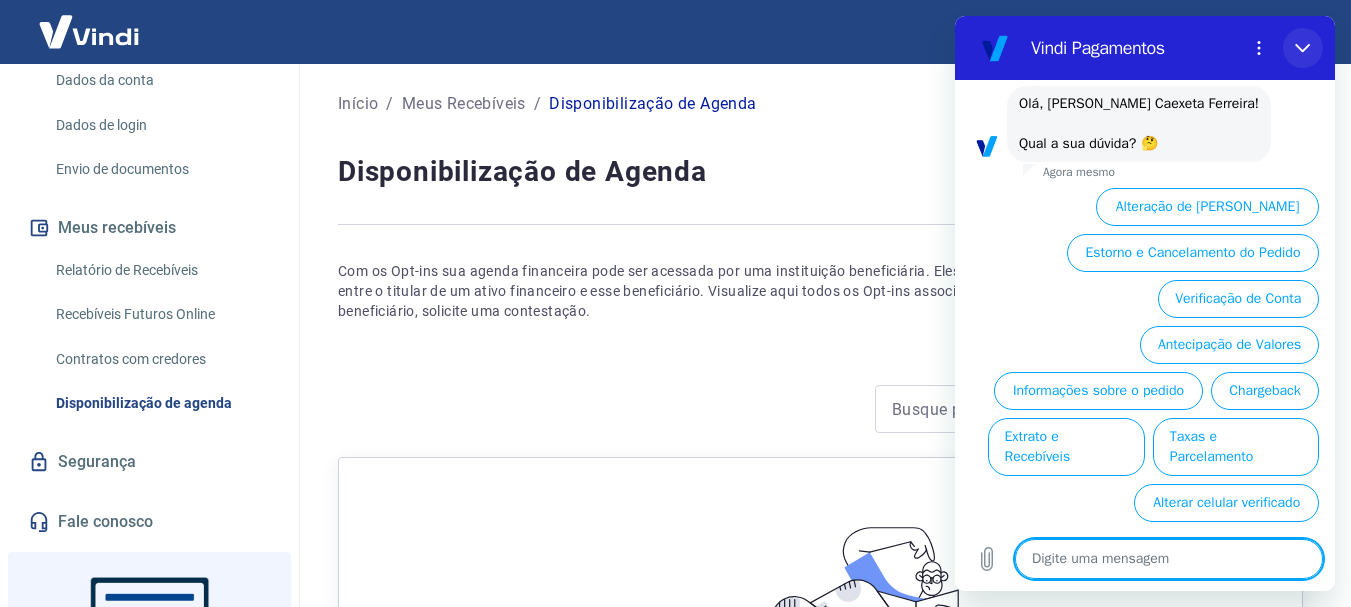 click 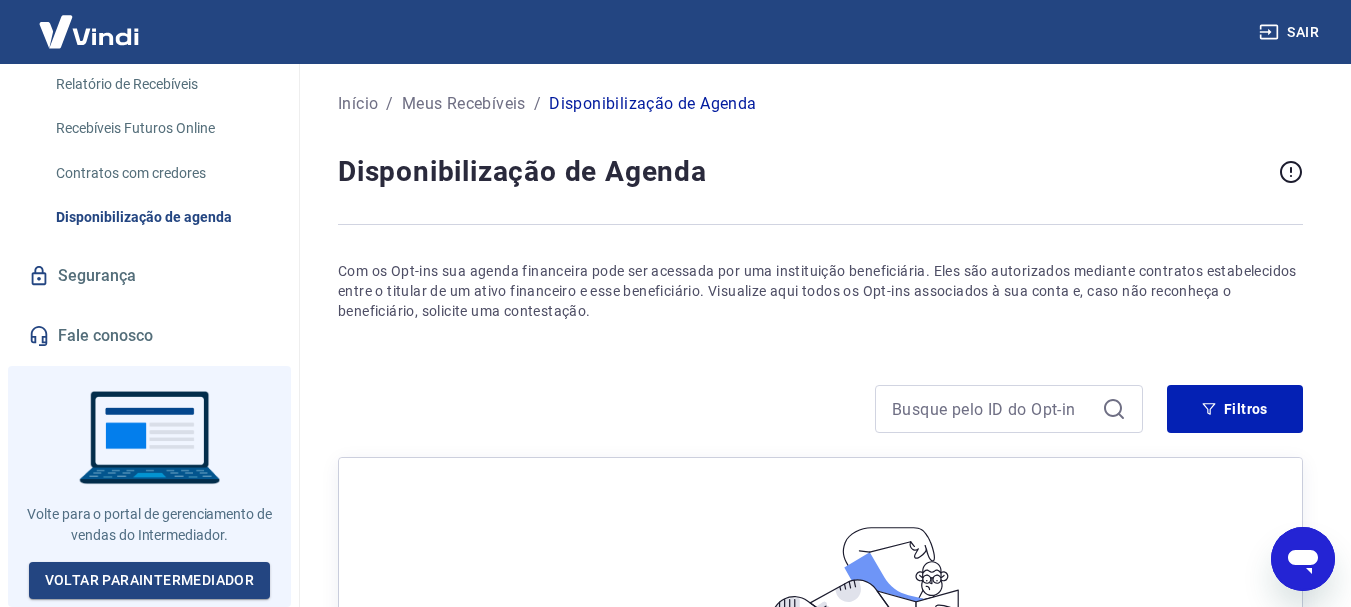 scroll, scrollTop: 600, scrollLeft: 0, axis: vertical 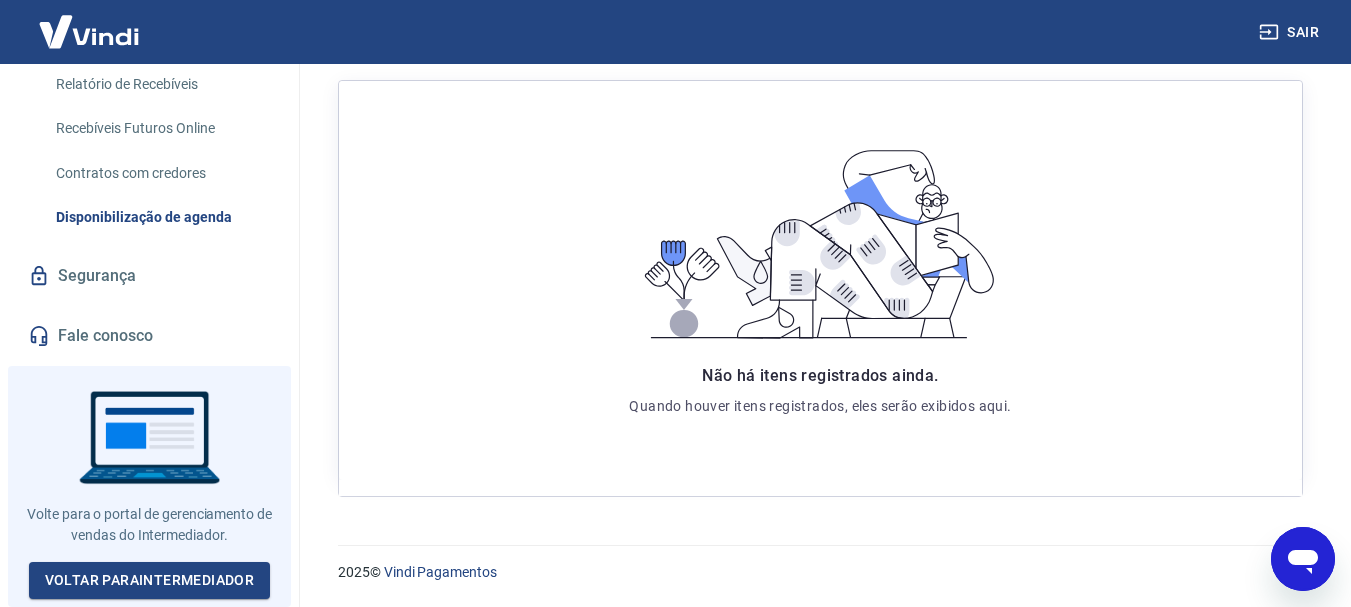 click on "Fale conosco" at bounding box center (149, 336) 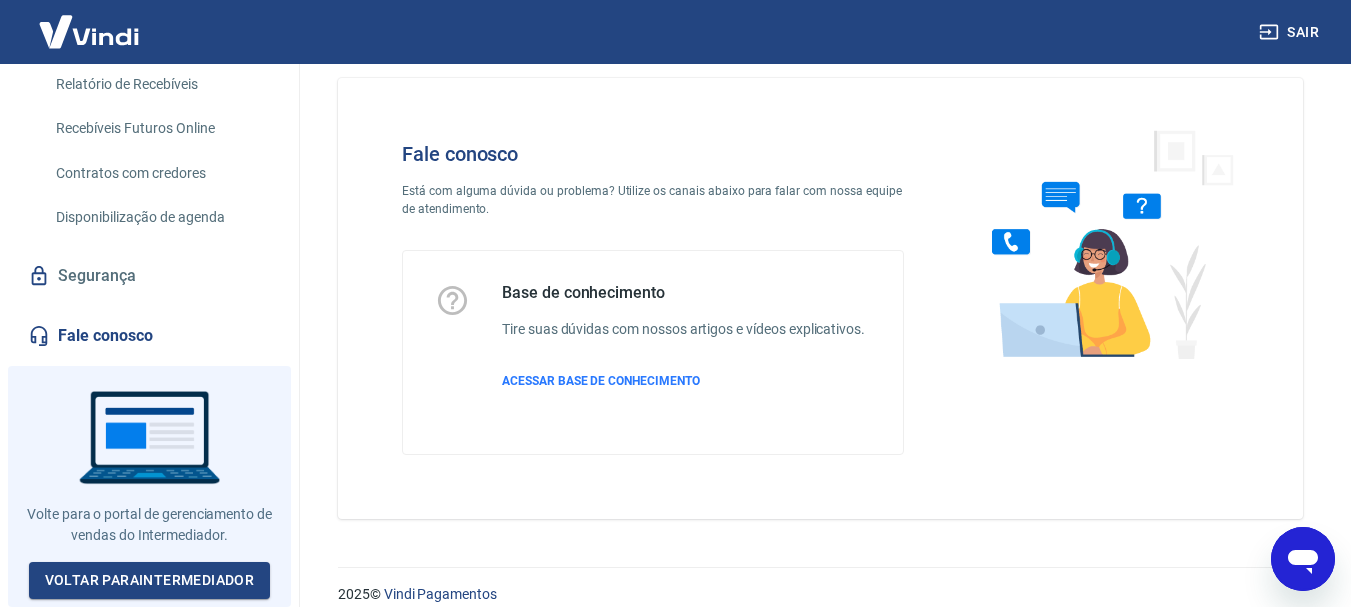 scroll, scrollTop: 48, scrollLeft: 0, axis: vertical 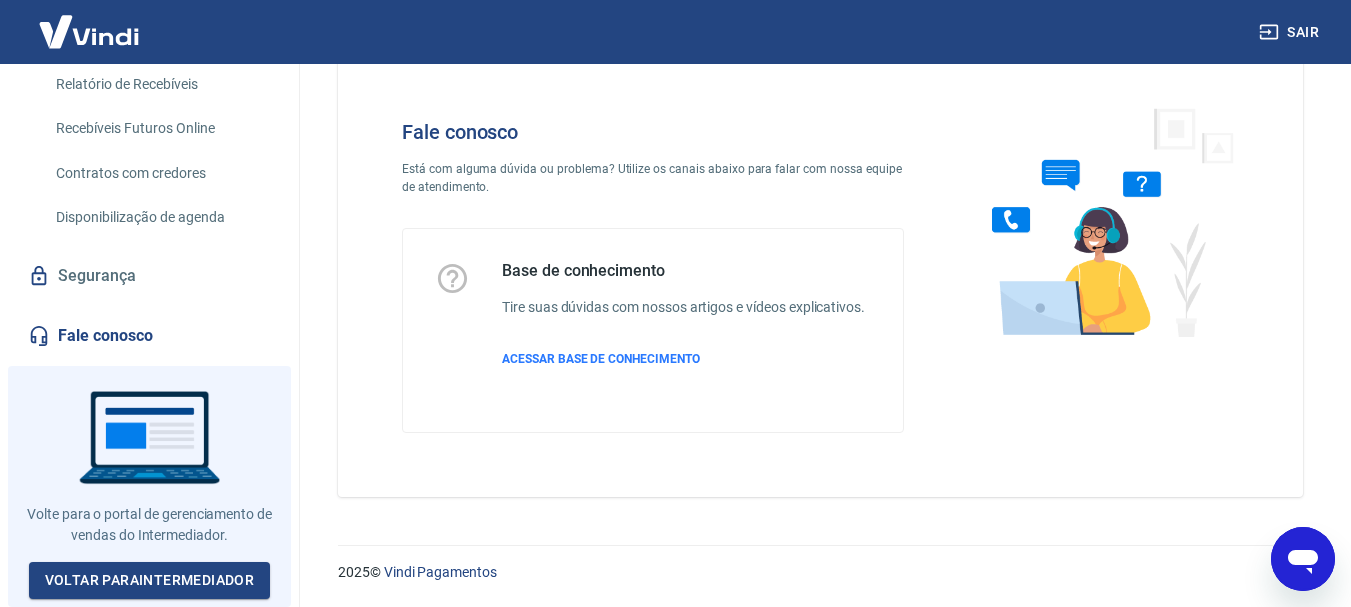 type on "x" 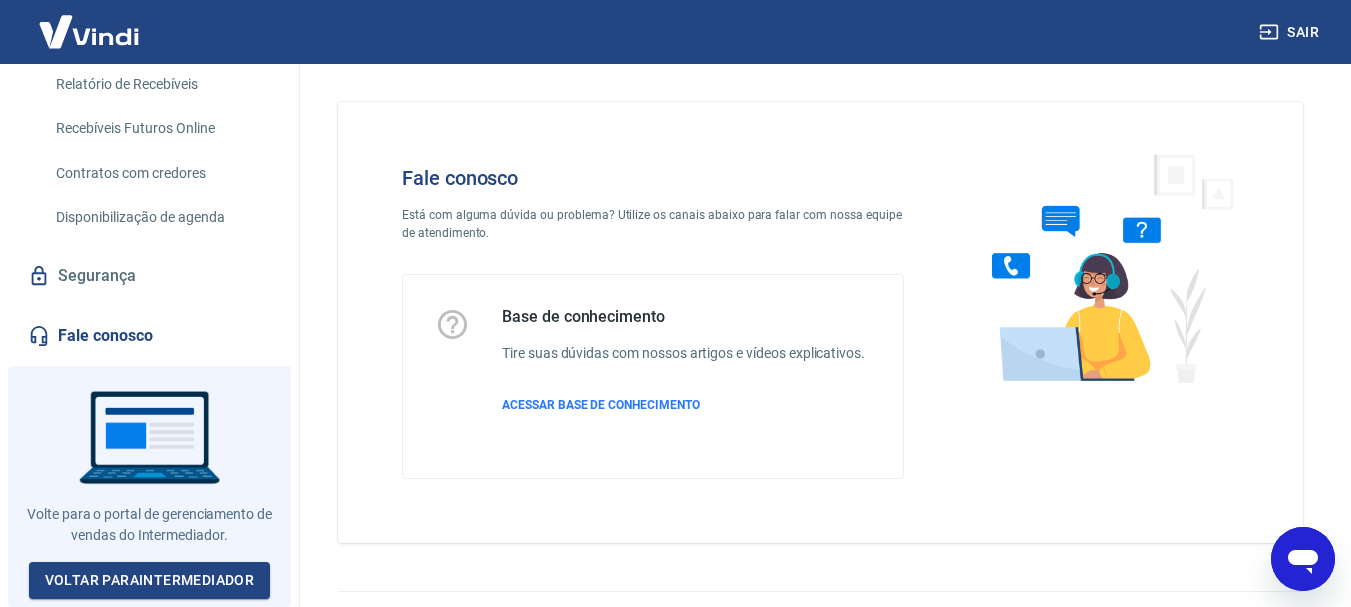 scroll, scrollTop: 0, scrollLeft: 0, axis: both 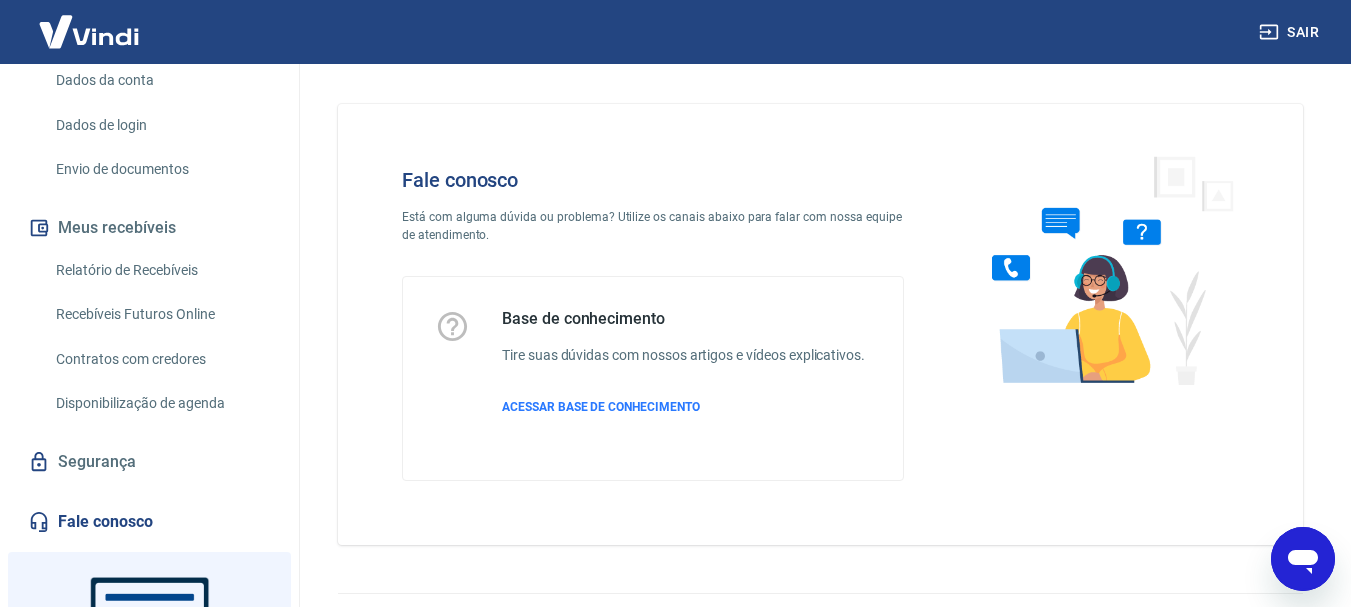 click on "Sair" at bounding box center (1291, 32) 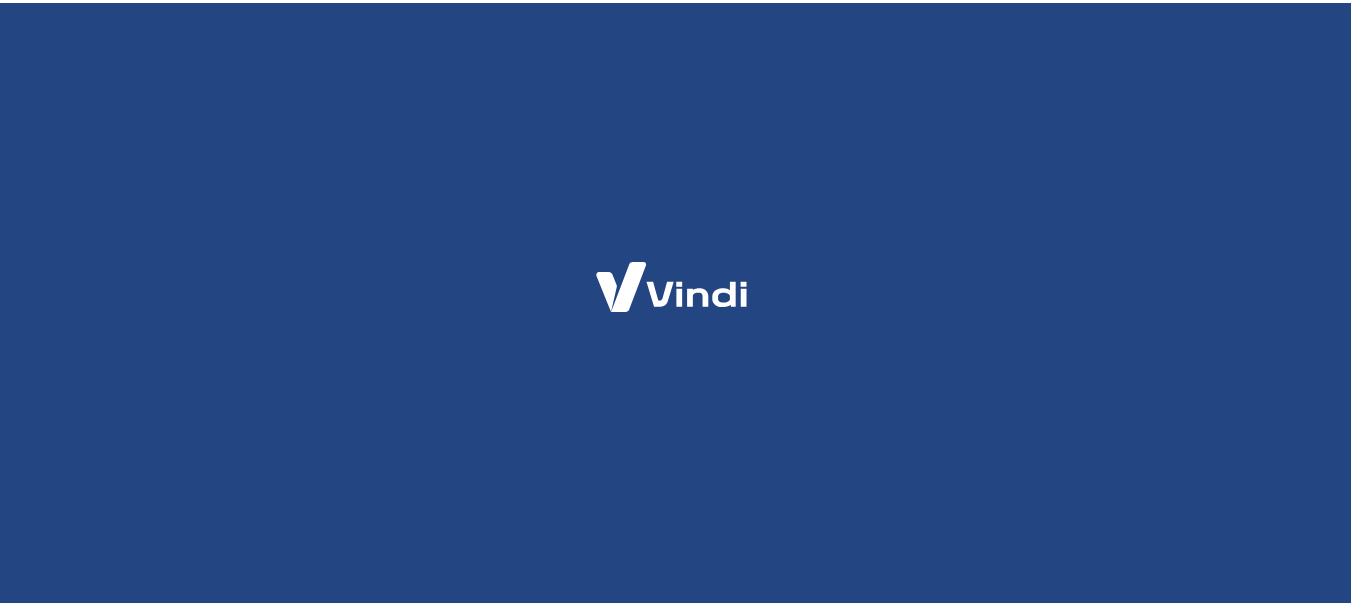 scroll, scrollTop: 0, scrollLeft: 0, axis: both 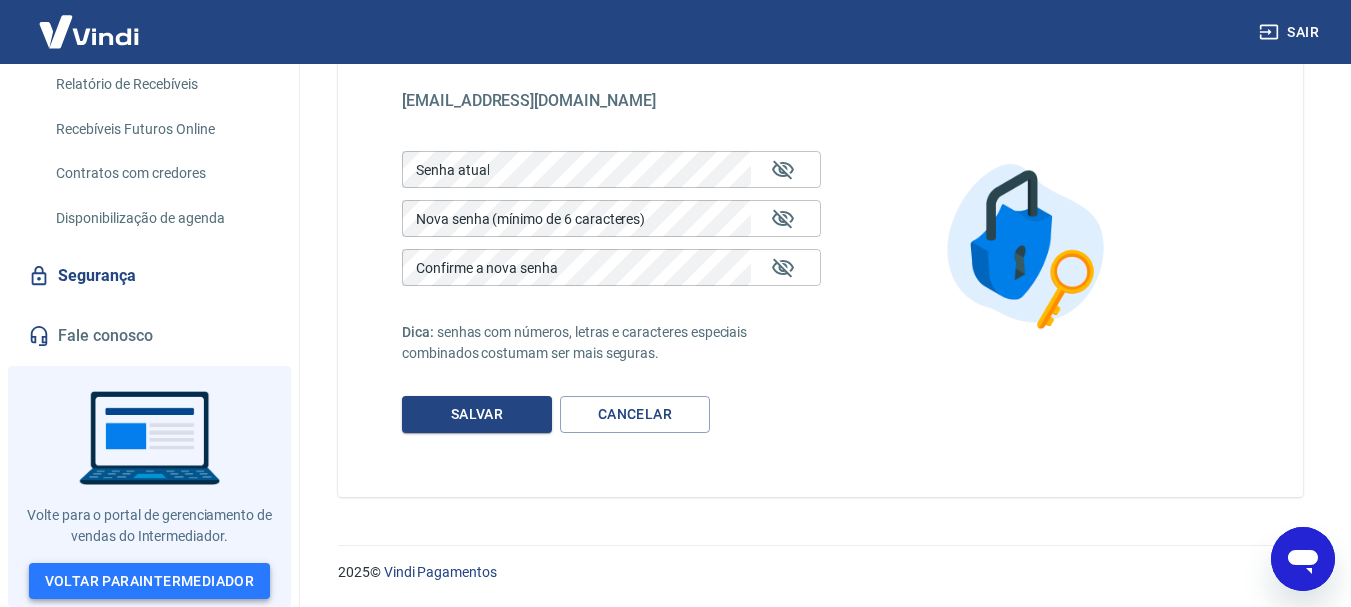click on "Voltar para  Intermediador" at bounding box center (150, 581) 